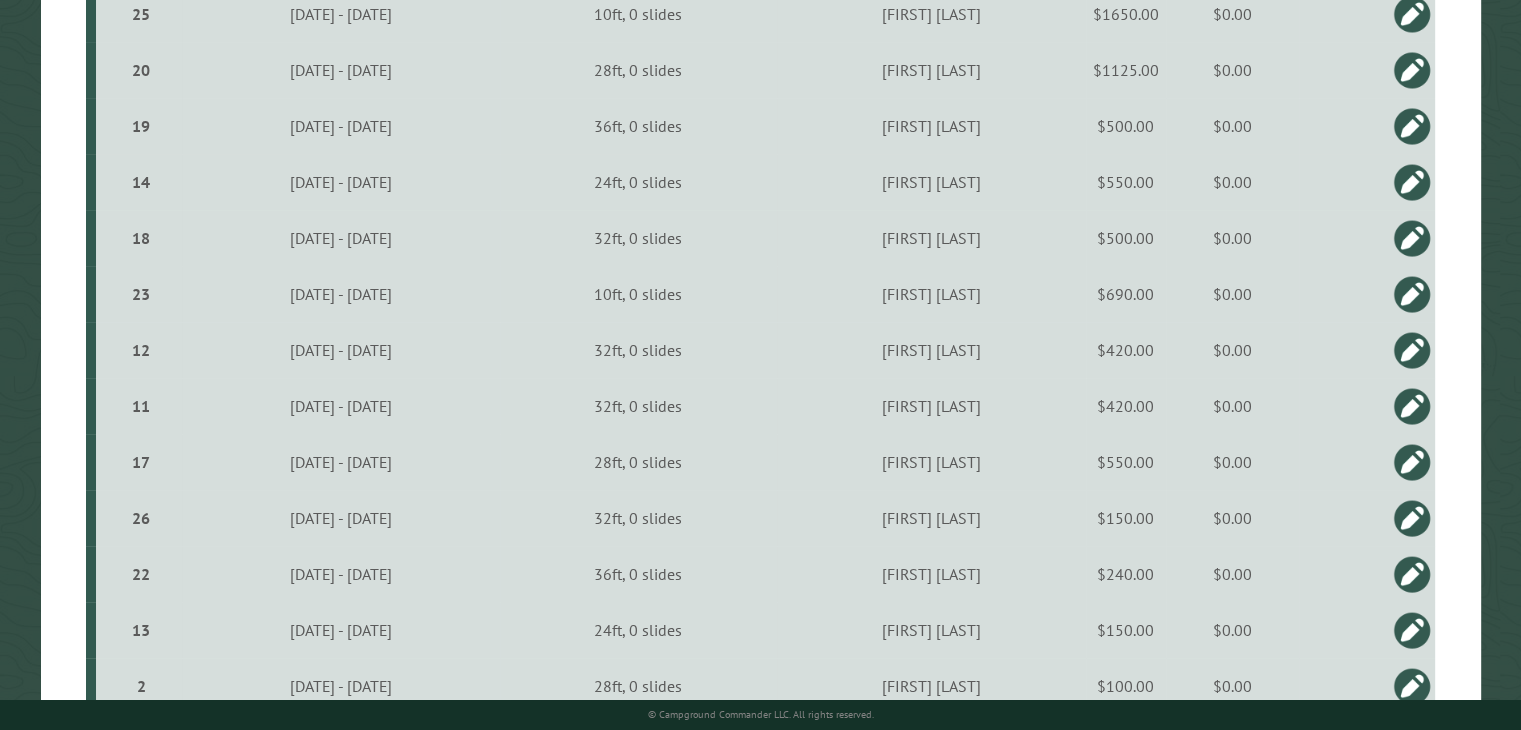 scroll, scrollTop: 700, scrollLeft: 0, axis: vertical 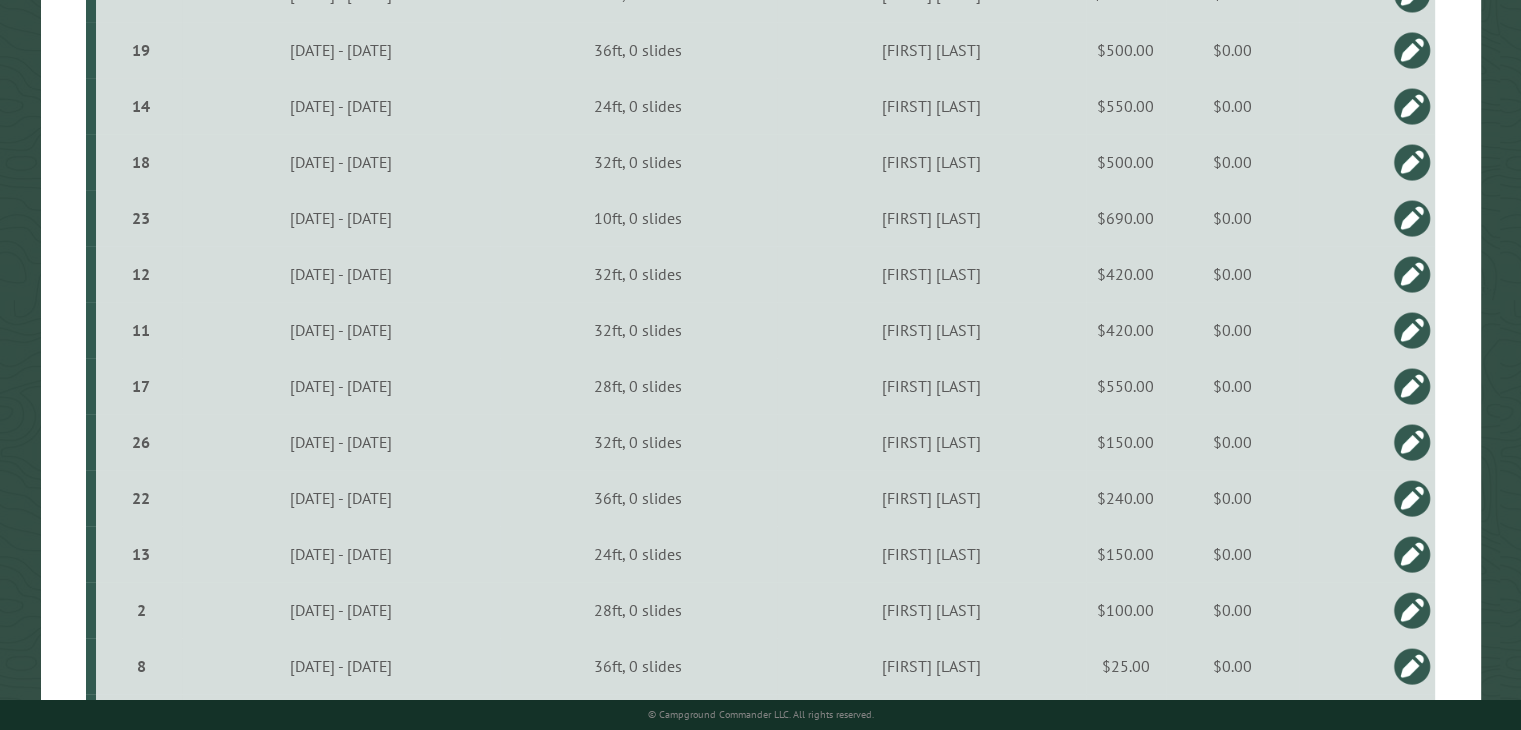 click on "$690.00" at bounding box center (1126, 218) 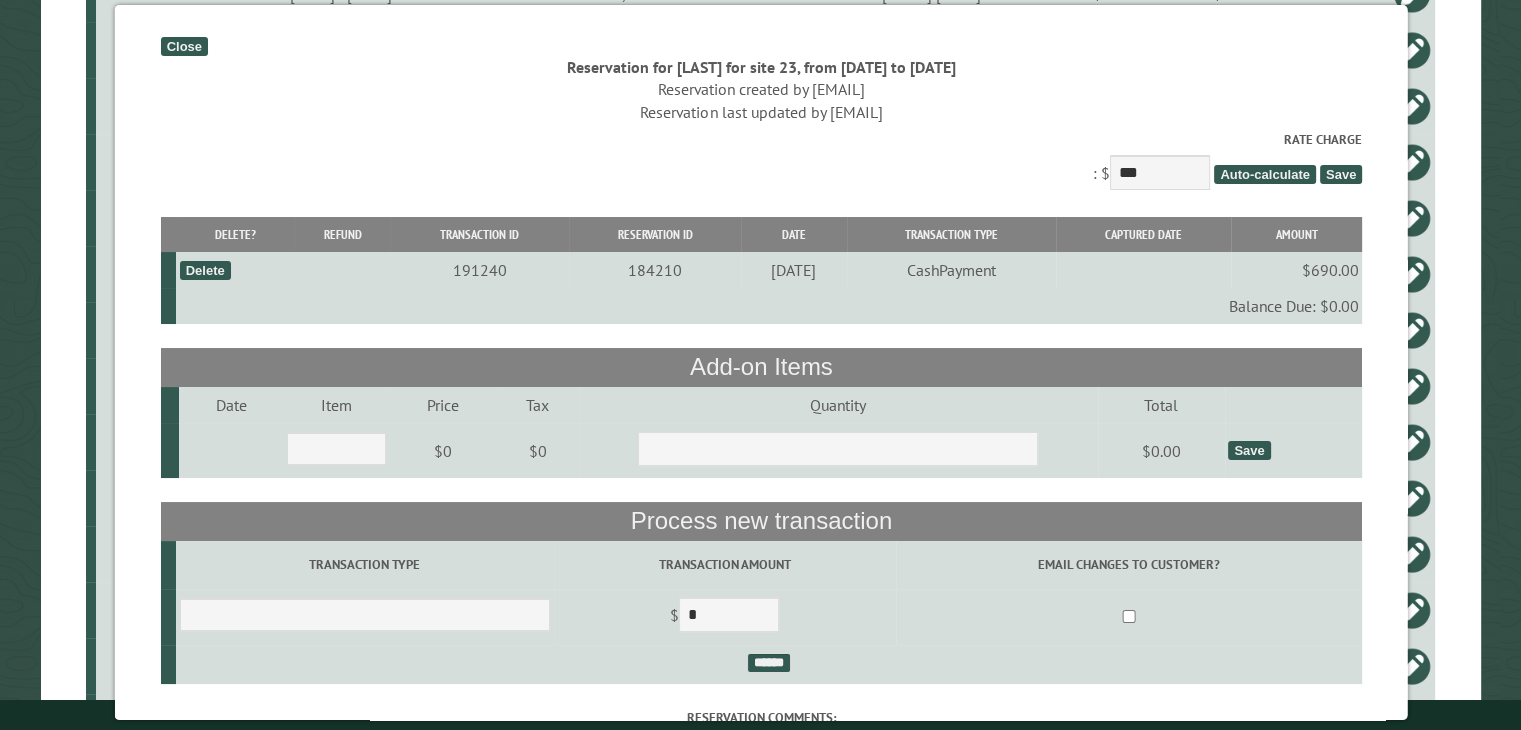 click on "Close" at bounding box center [183, 46] 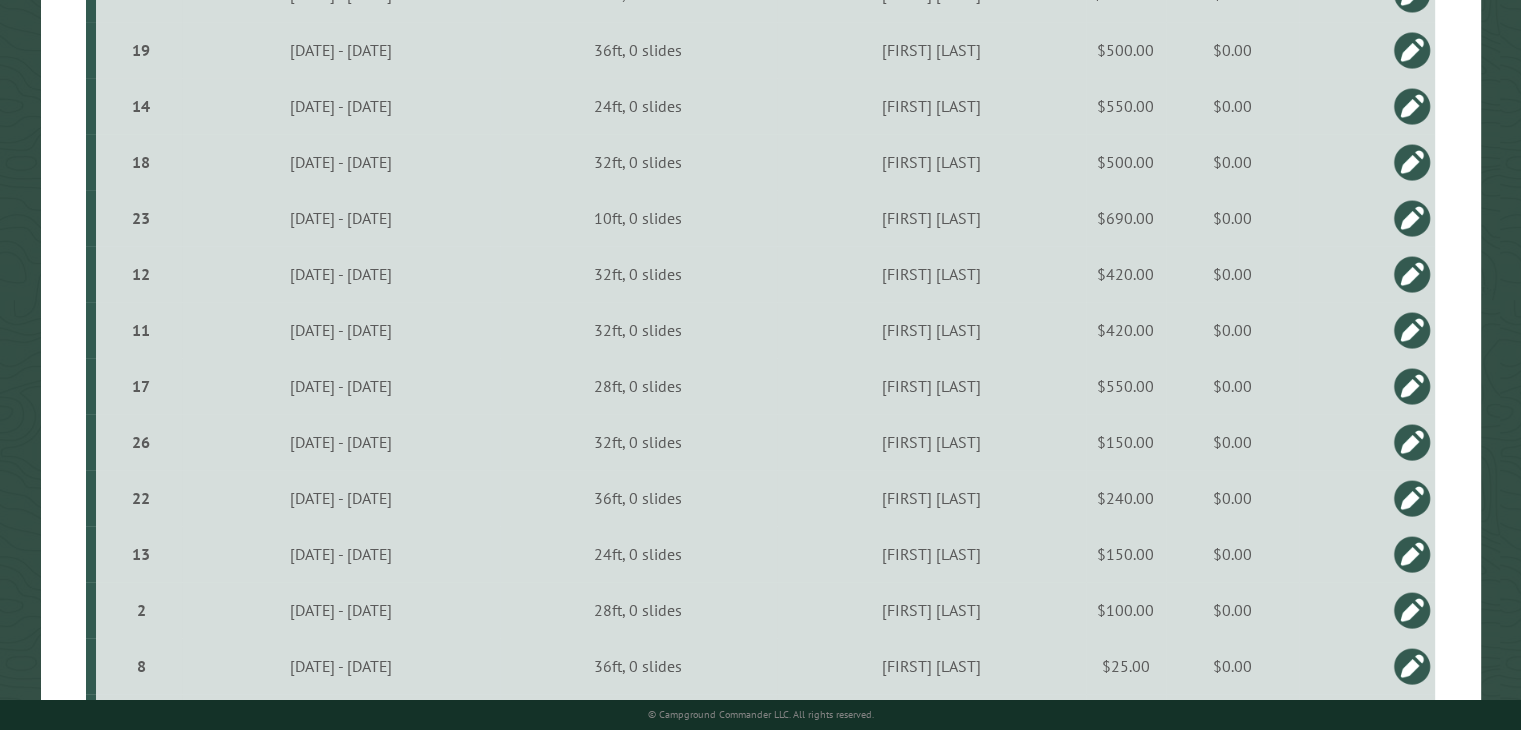 click on "Joyce Sage" at bounding box center (931, 106) 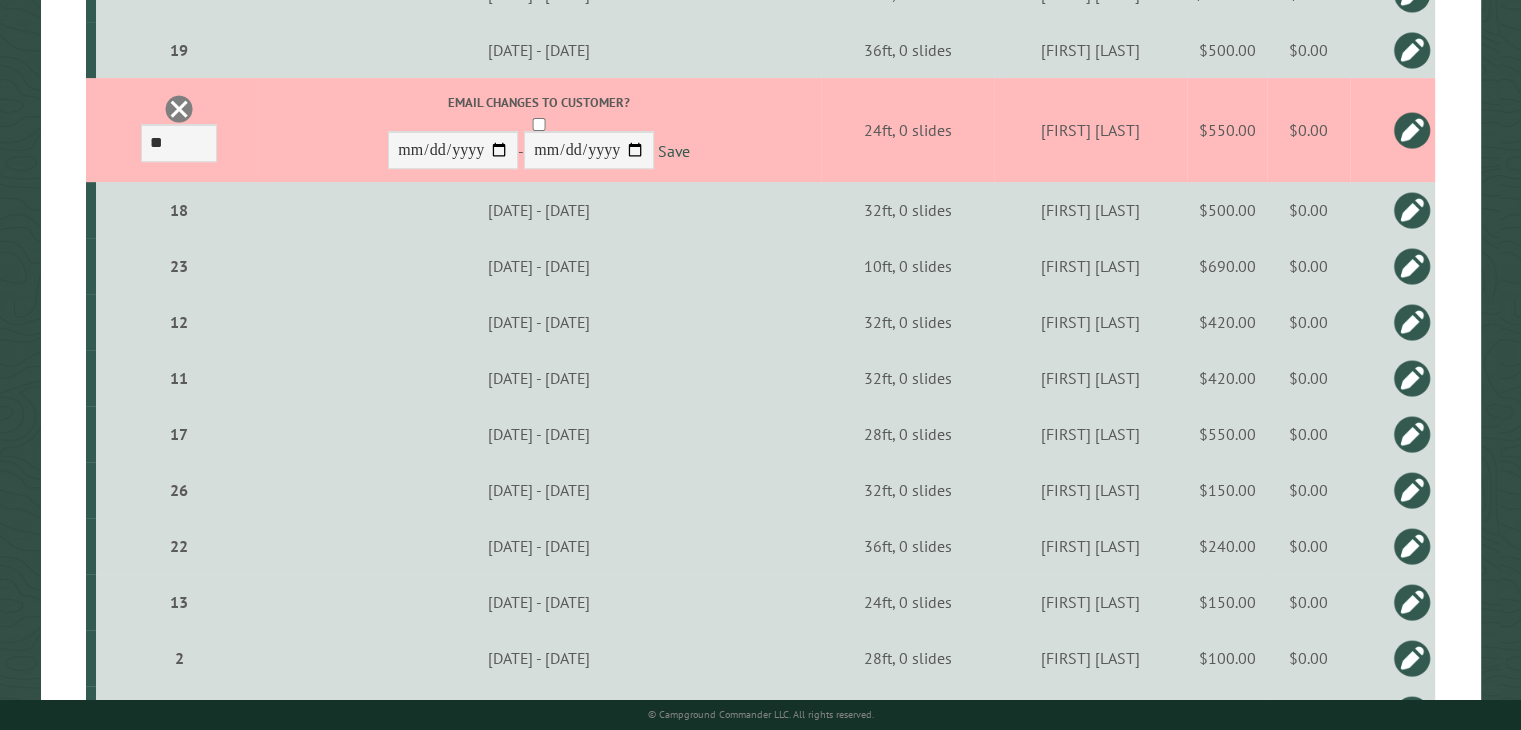 click at bounding box center [1412, 130] 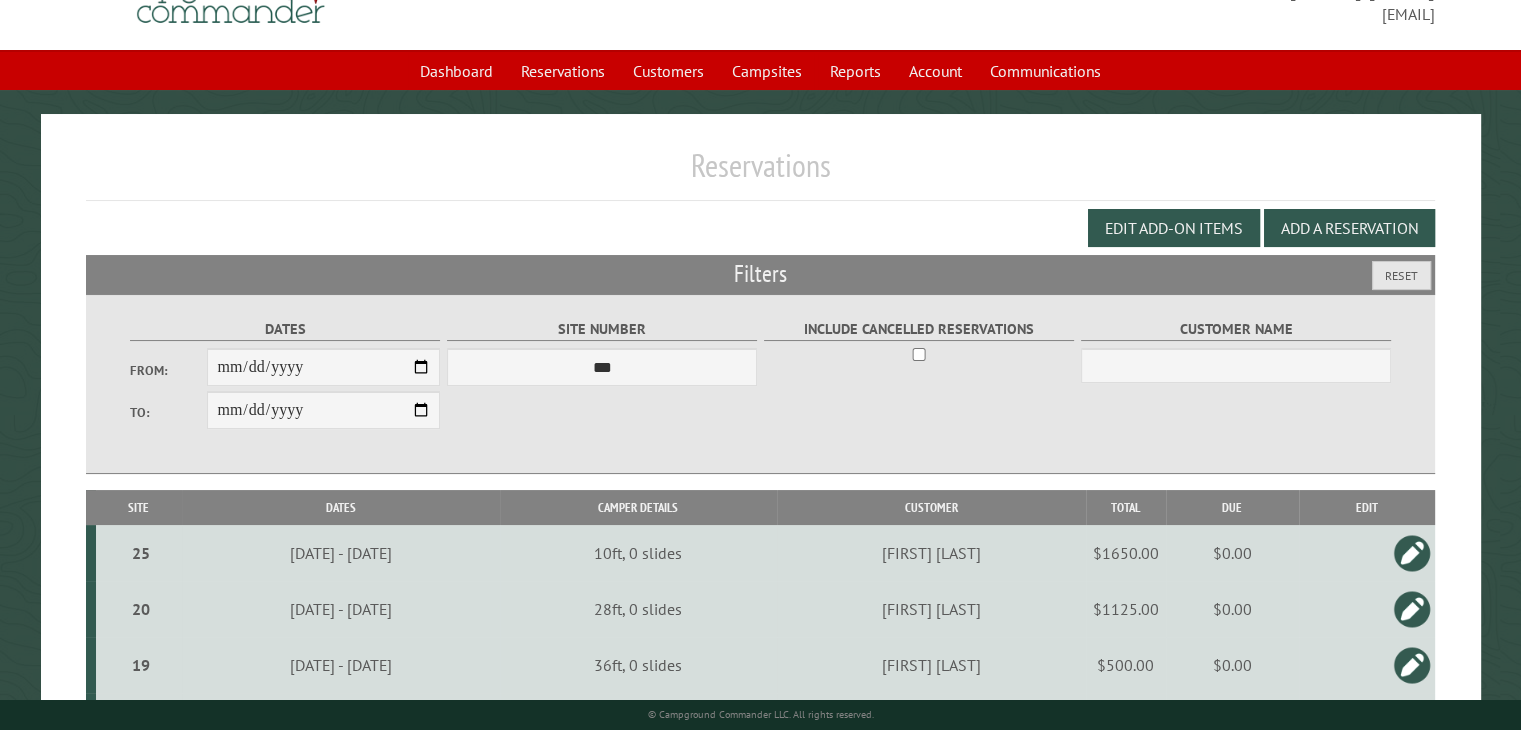 scroll, scrollTop: 0, scrollLeft: 0, axis: both 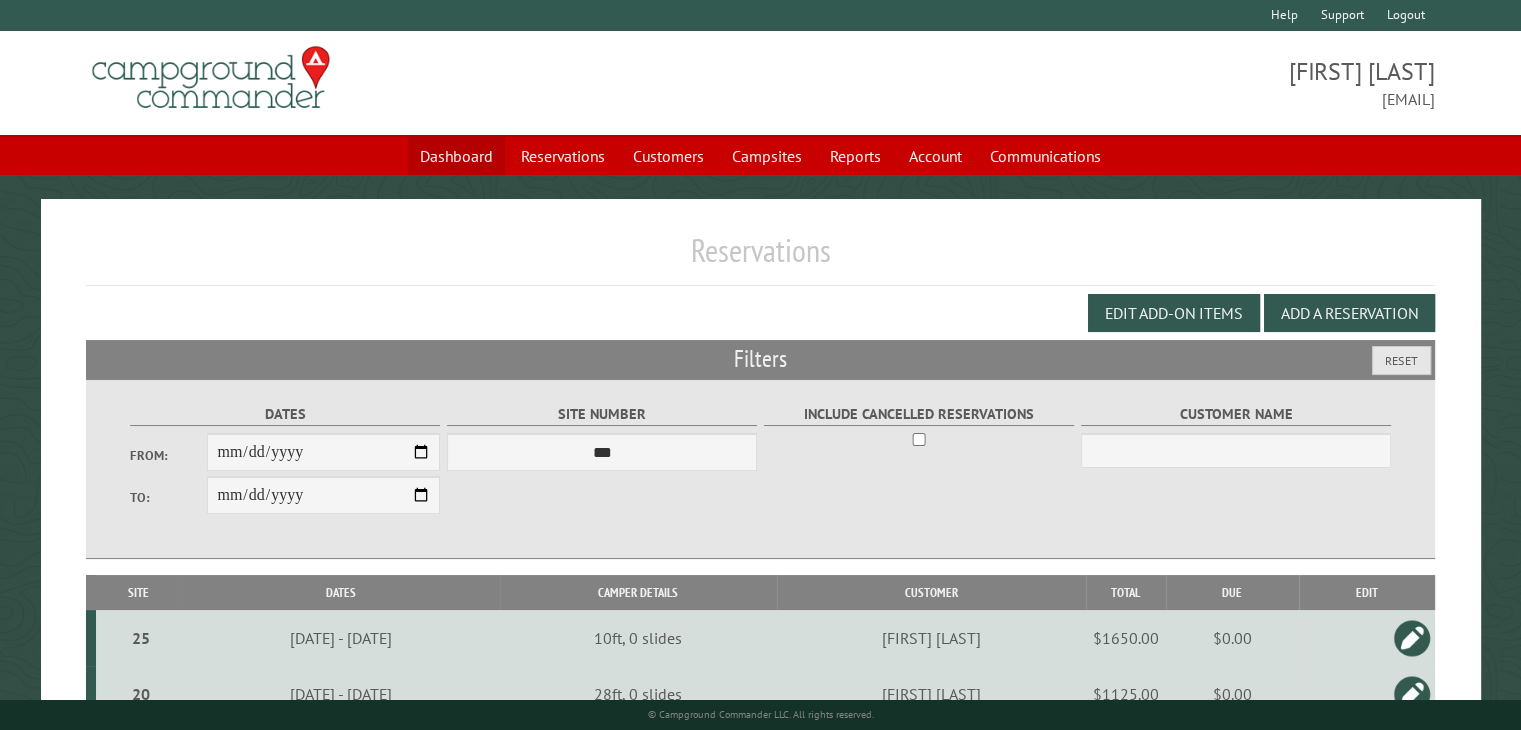 click on "Dashboard" at bounding box center (456, 156) 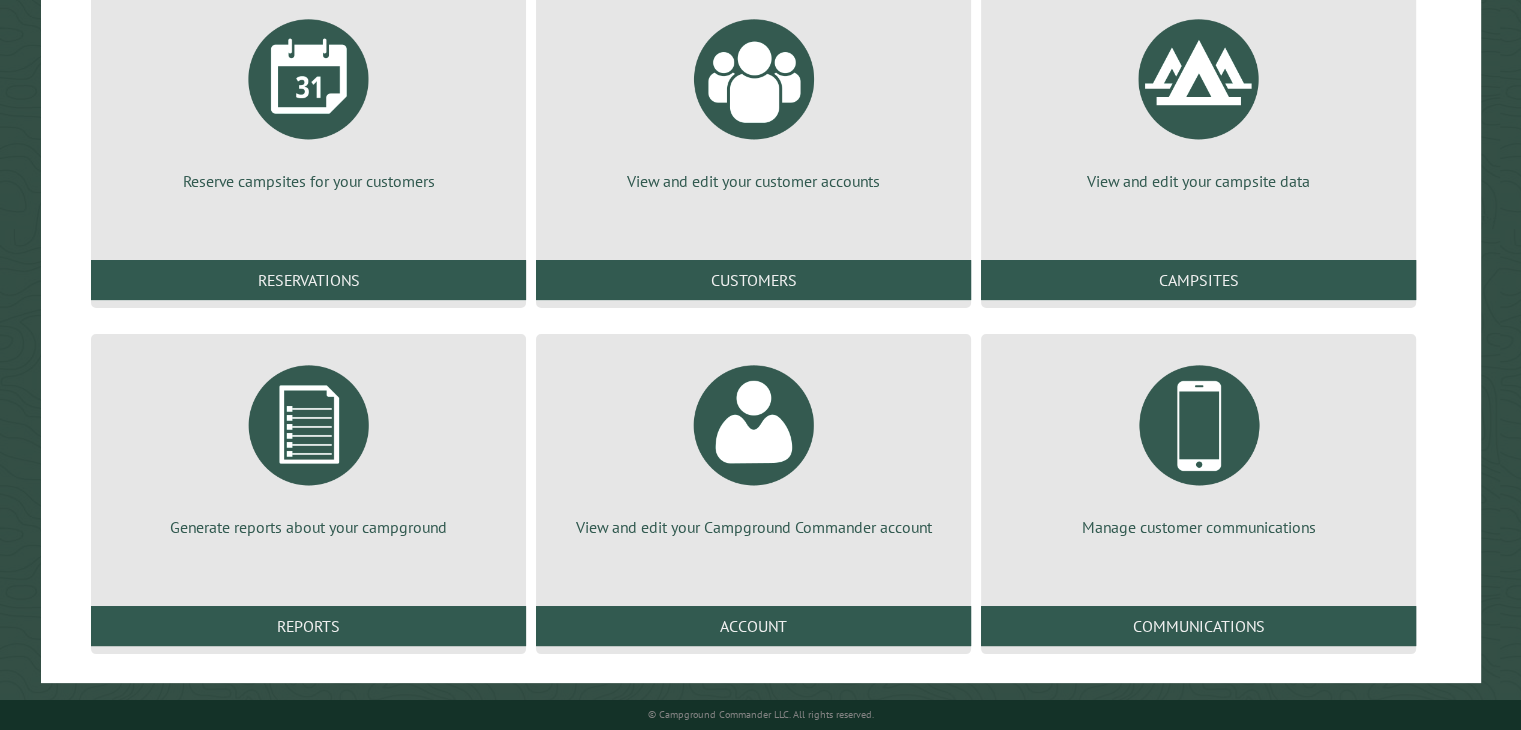 scroll, scrollTop: 272, scrollLeft: 0, axis: vertical 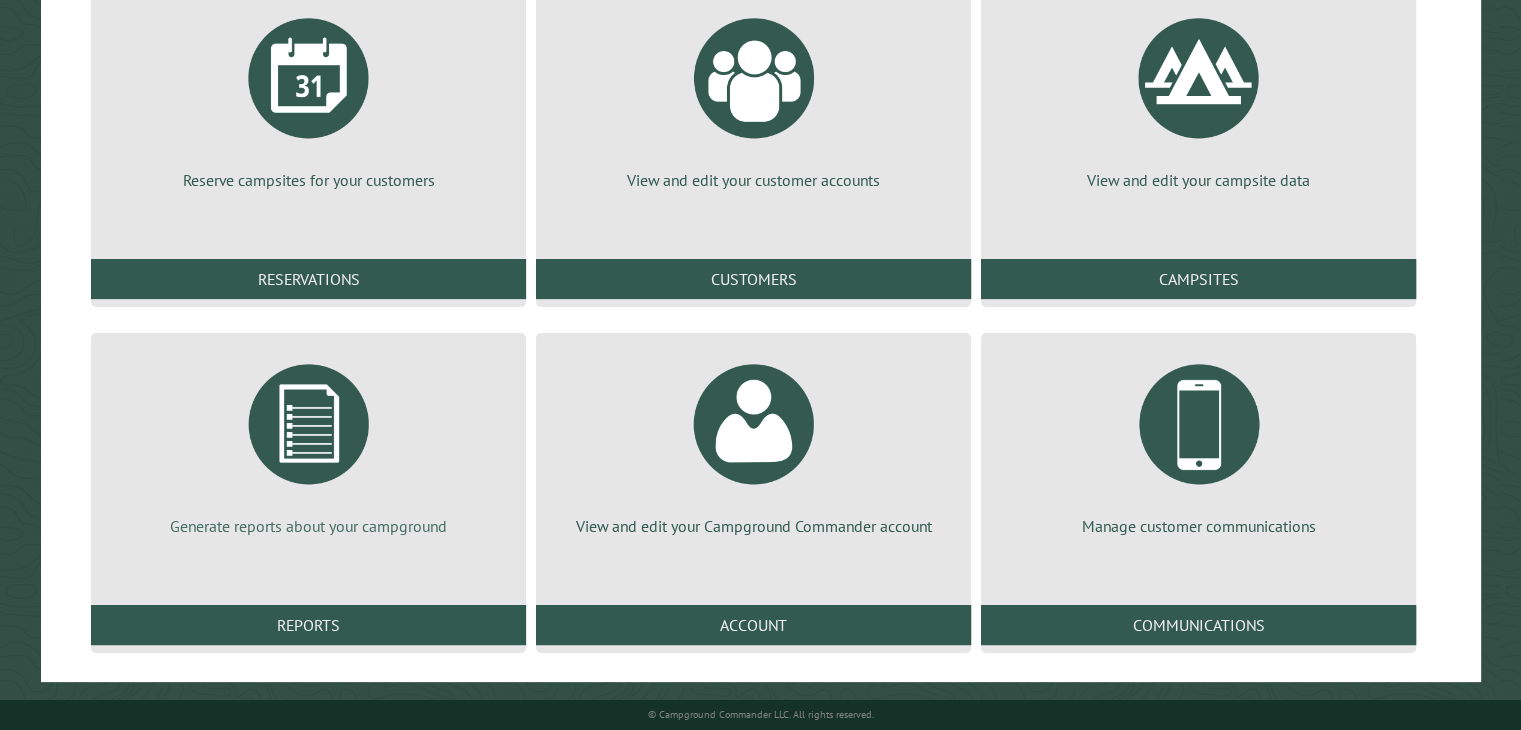 click at bounding box center [309, 424] 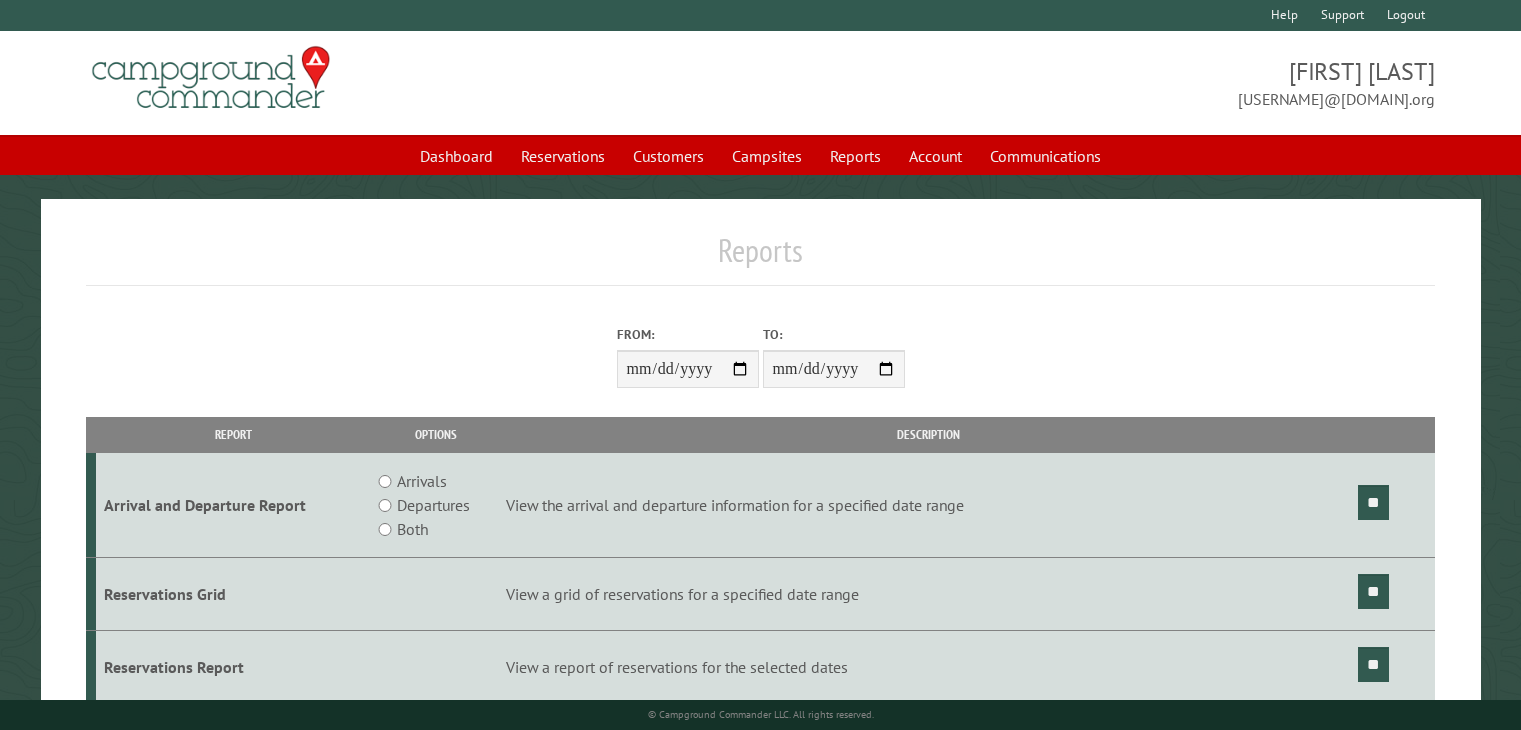 scroll, scrollTop: 0, scrollLeft: 0, axis: both 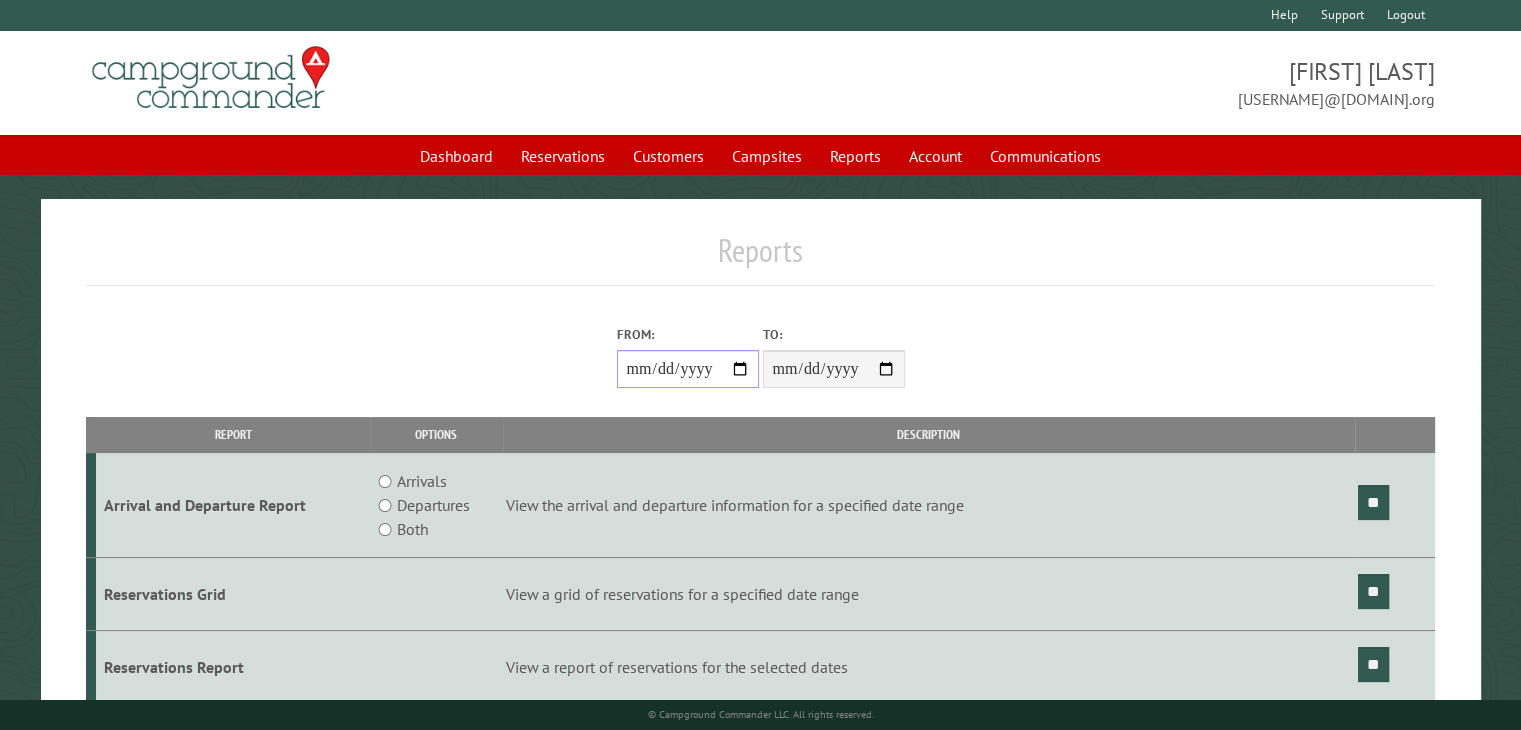 click on "From:" at bounding box center (688, 369) 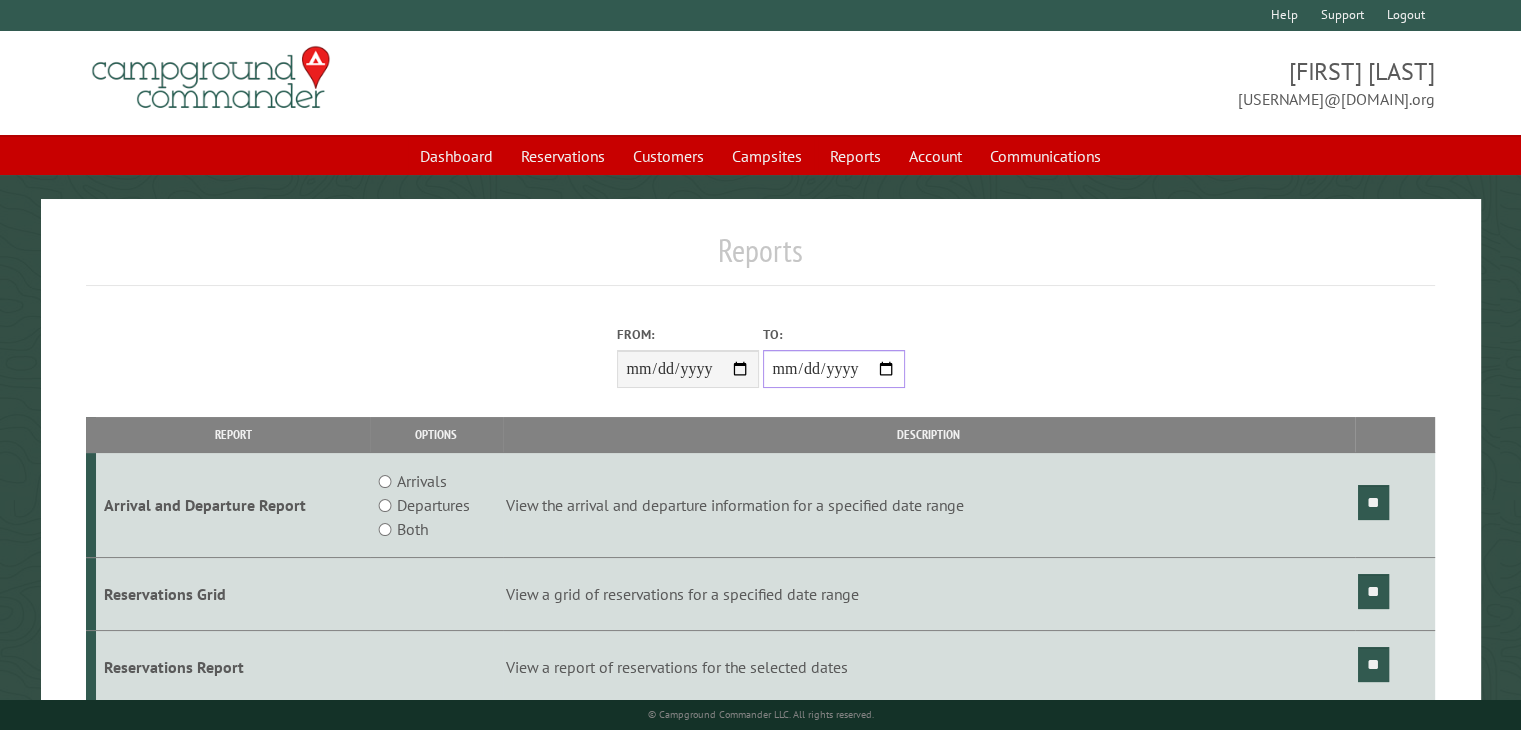 click on "**********" at bounding box center (834, 369) 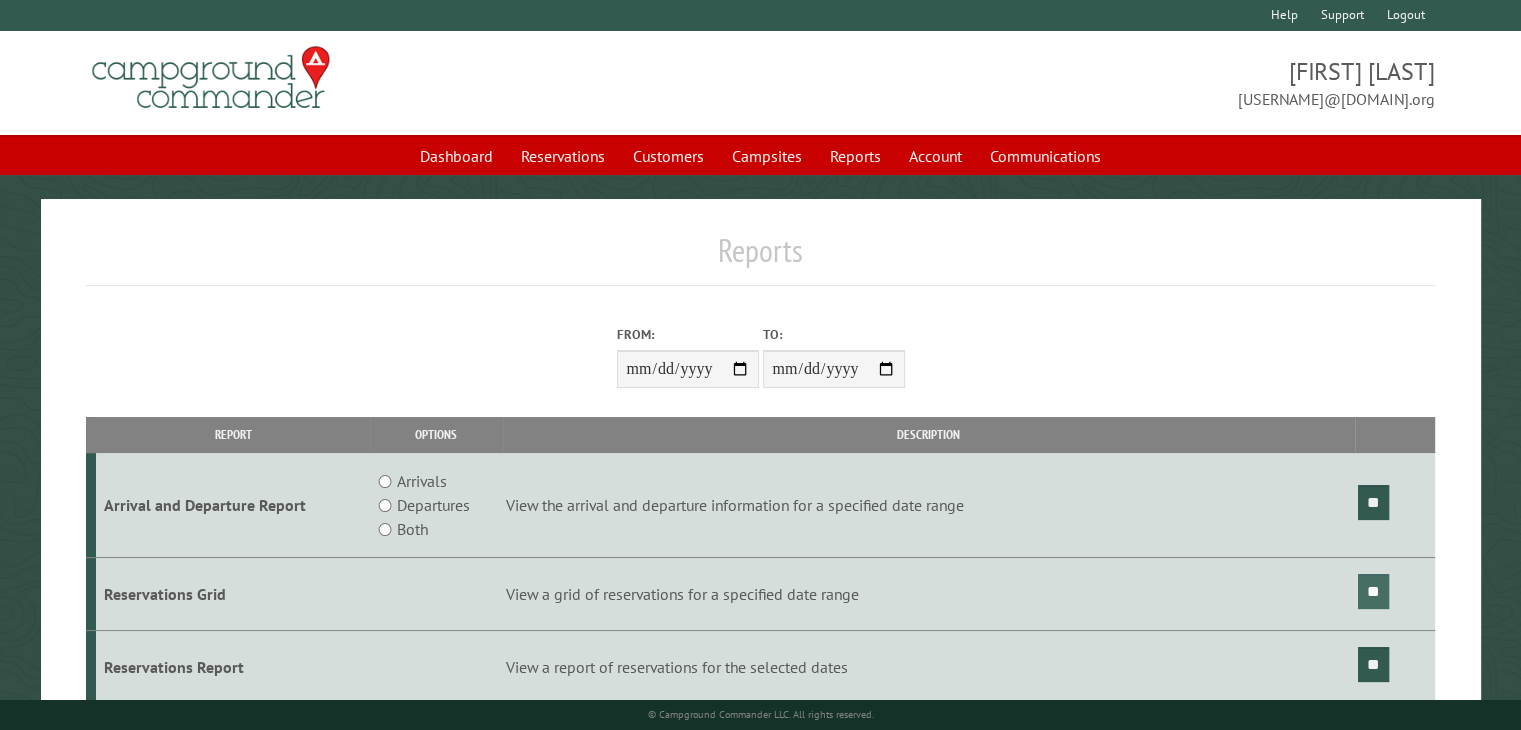 click on "**" at bounding box center (1373, 591) 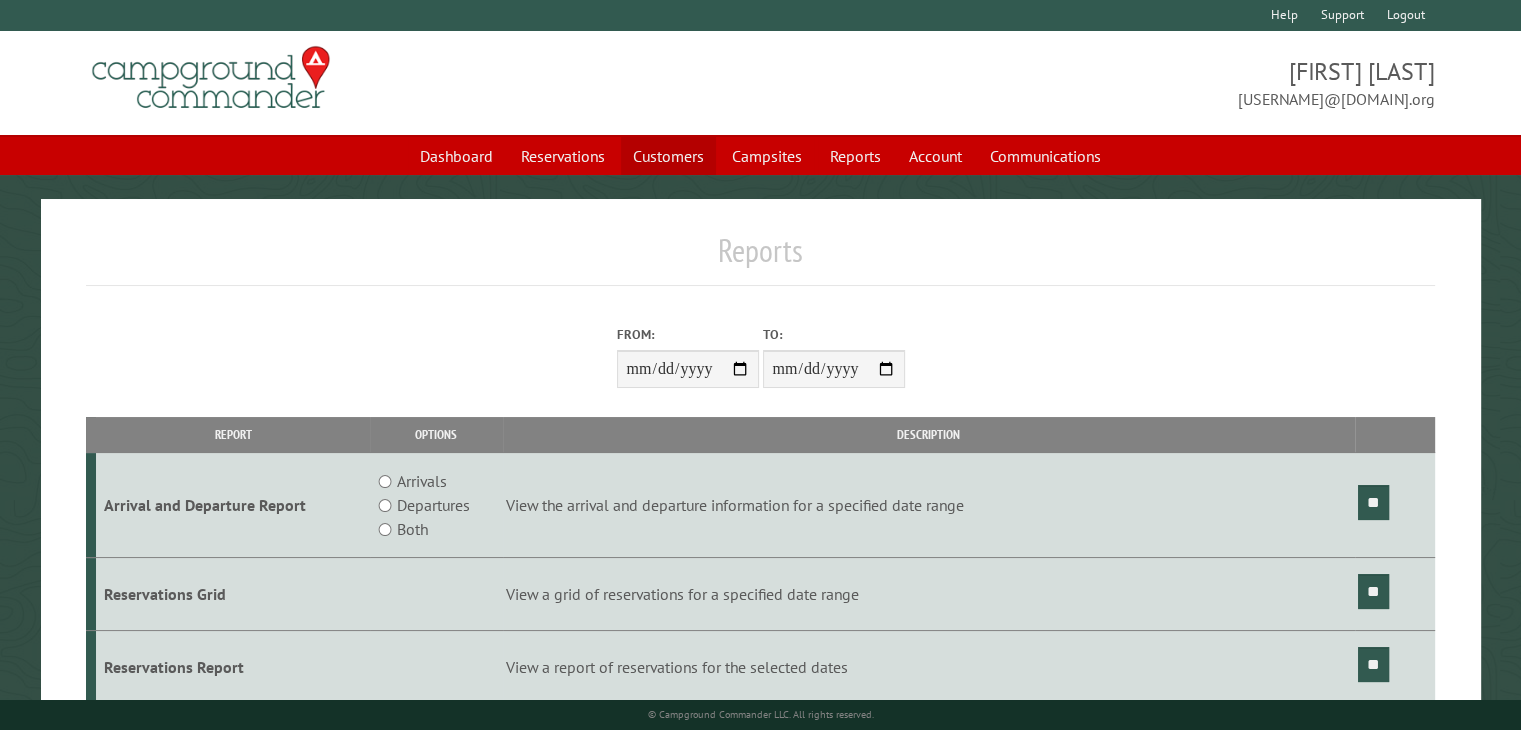 click on "Customers" at bounding box center [668, 156] 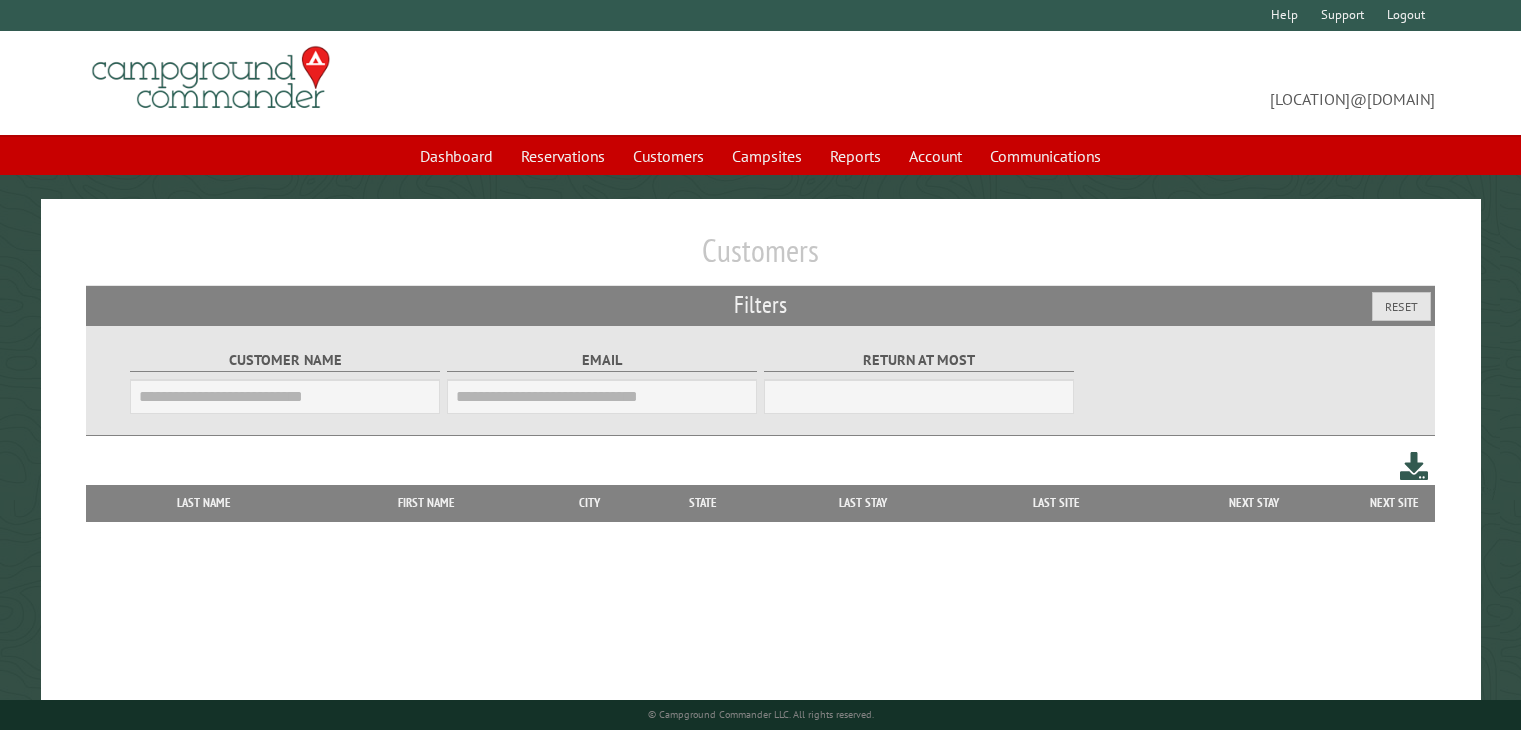 scroll, scrollTop: 0, scrollLeft: 0, axis: both 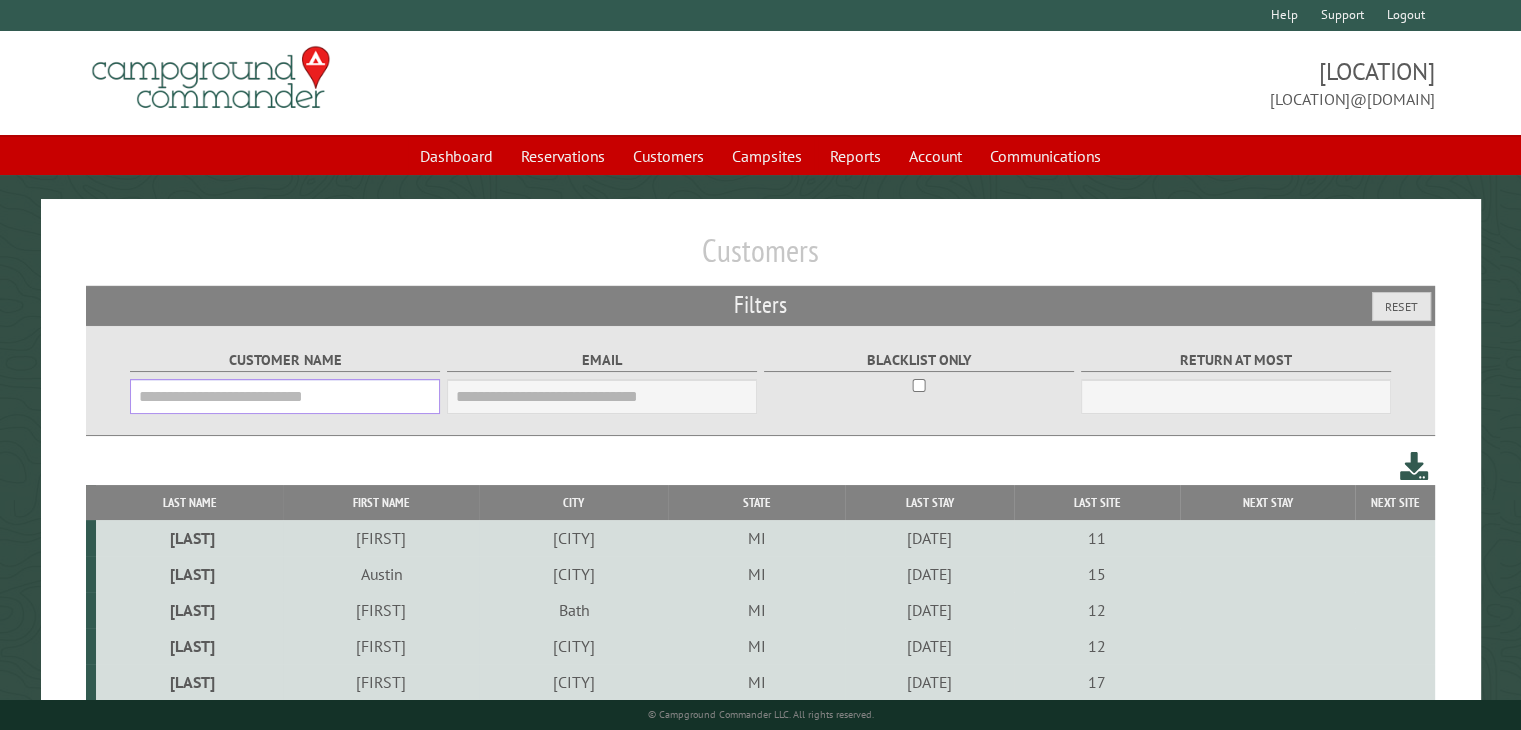click on "Customer Name" at bounding box center (285, 396) 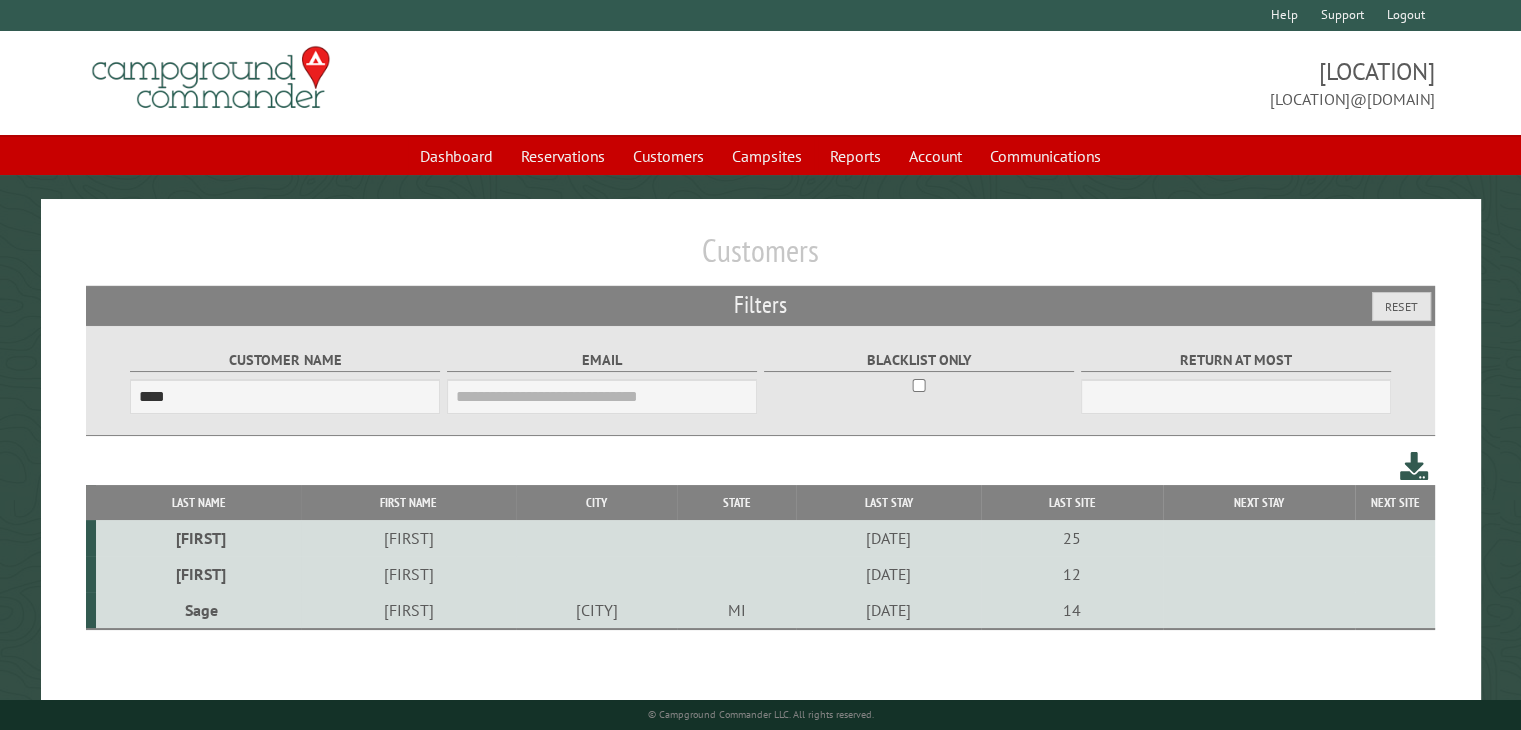 click on "Customer Name
****
Email
Blacklist only
Return at most
***" at bounding box center [761, 380] 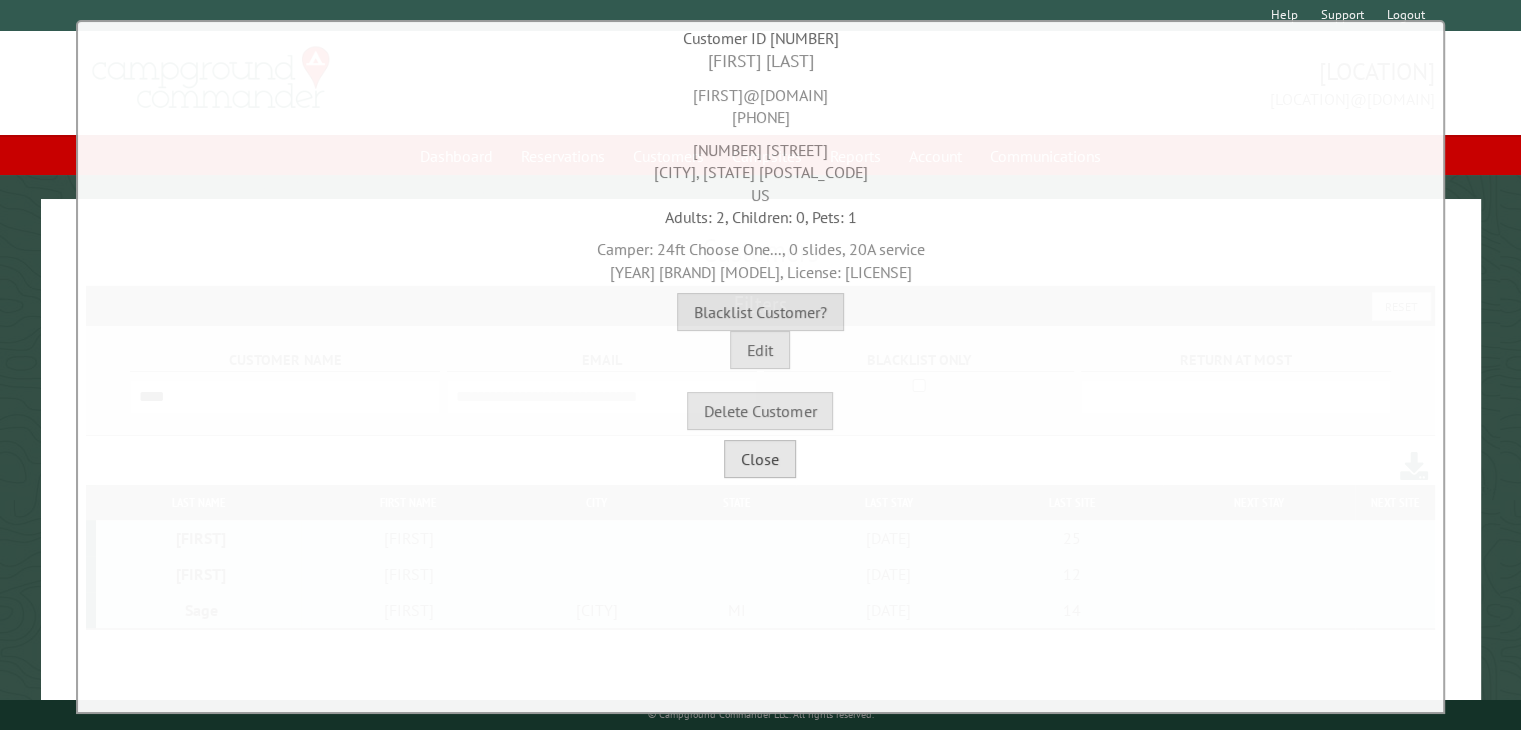 click on "Close" at bounding box center (760, 459) 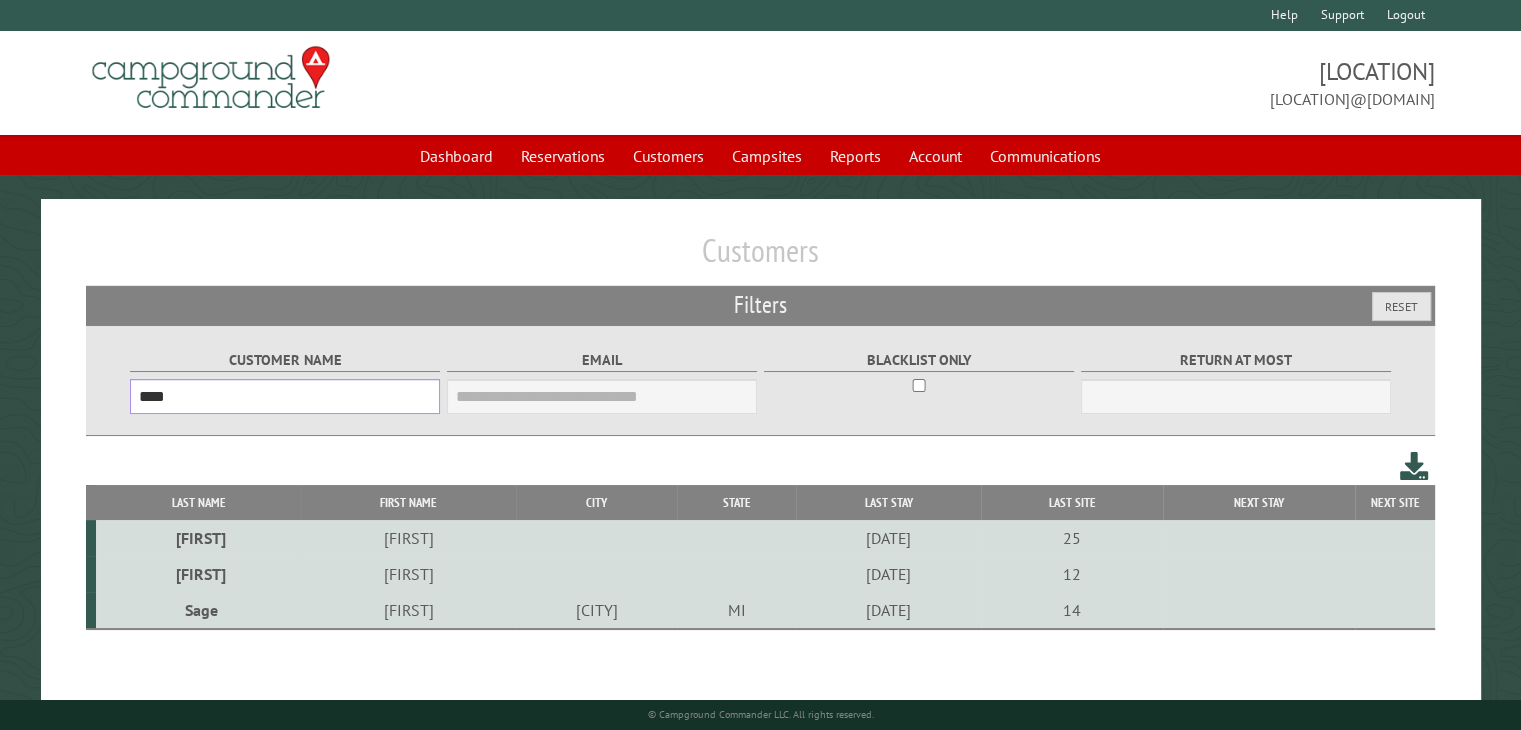 drag, startPoint x: 257, startPoint y: 400, endPoint x: 123, endPoint y: 401, distance: 134.00374 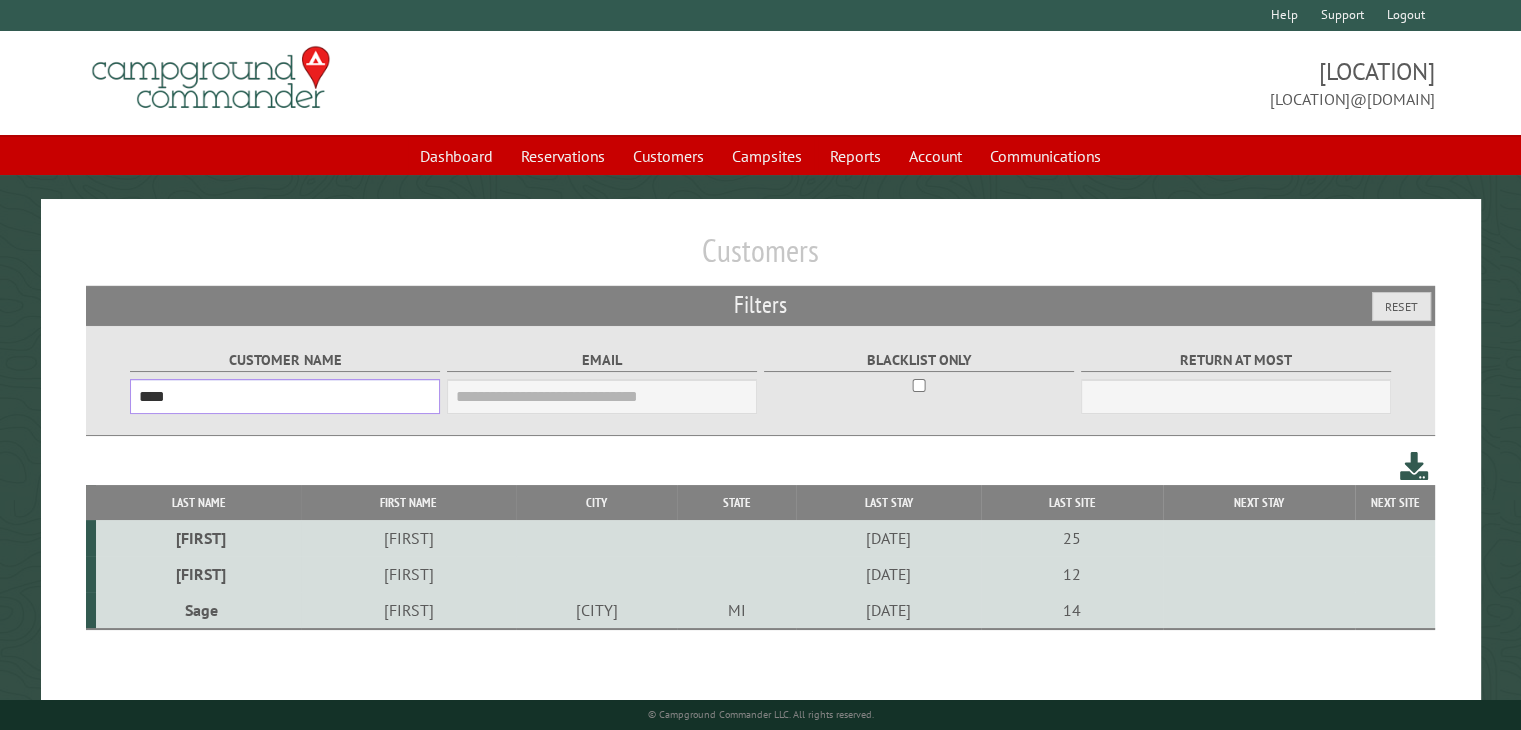 click on "Customer Name
****
Email
Blacklist only
Return at most
***" at bounding box center [760, 380] 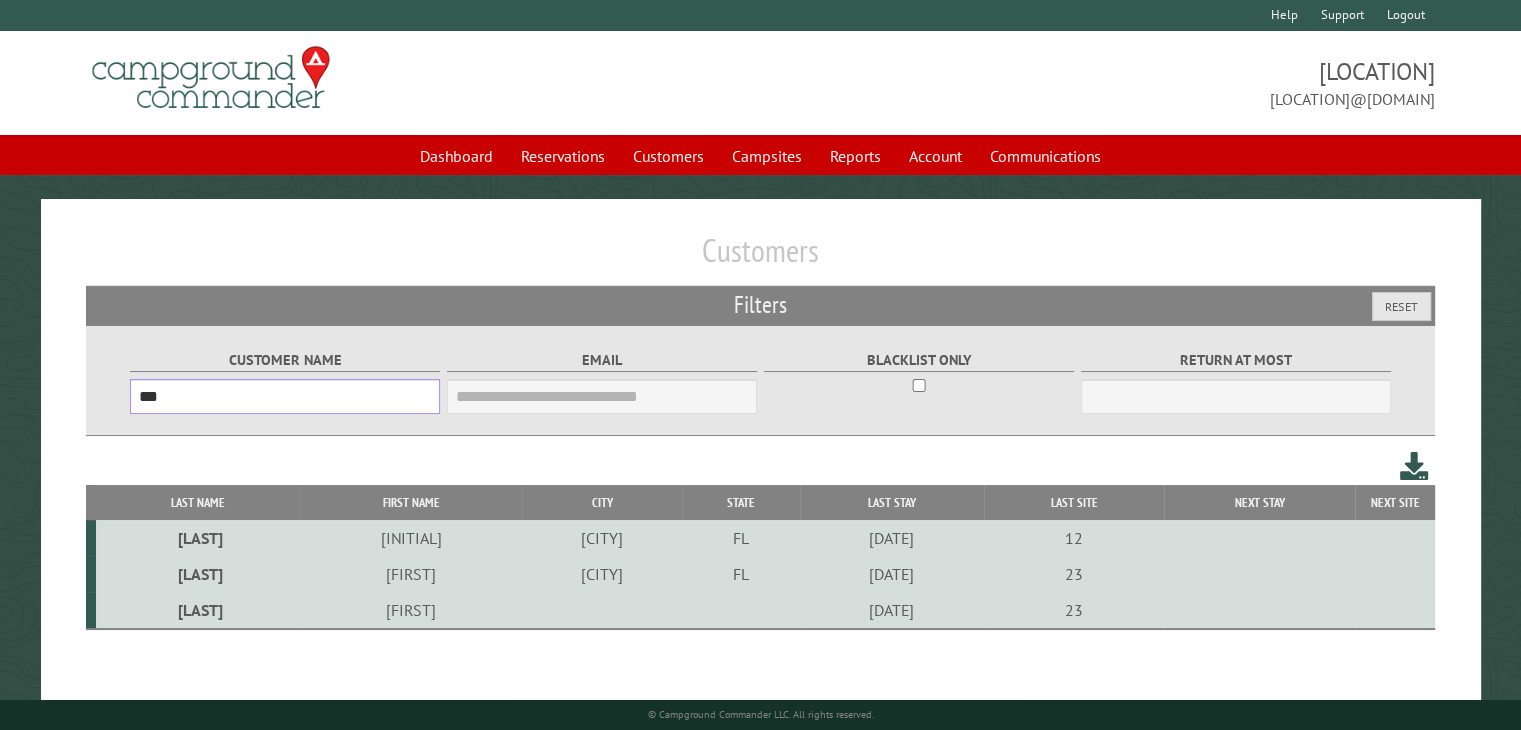 type on "***" 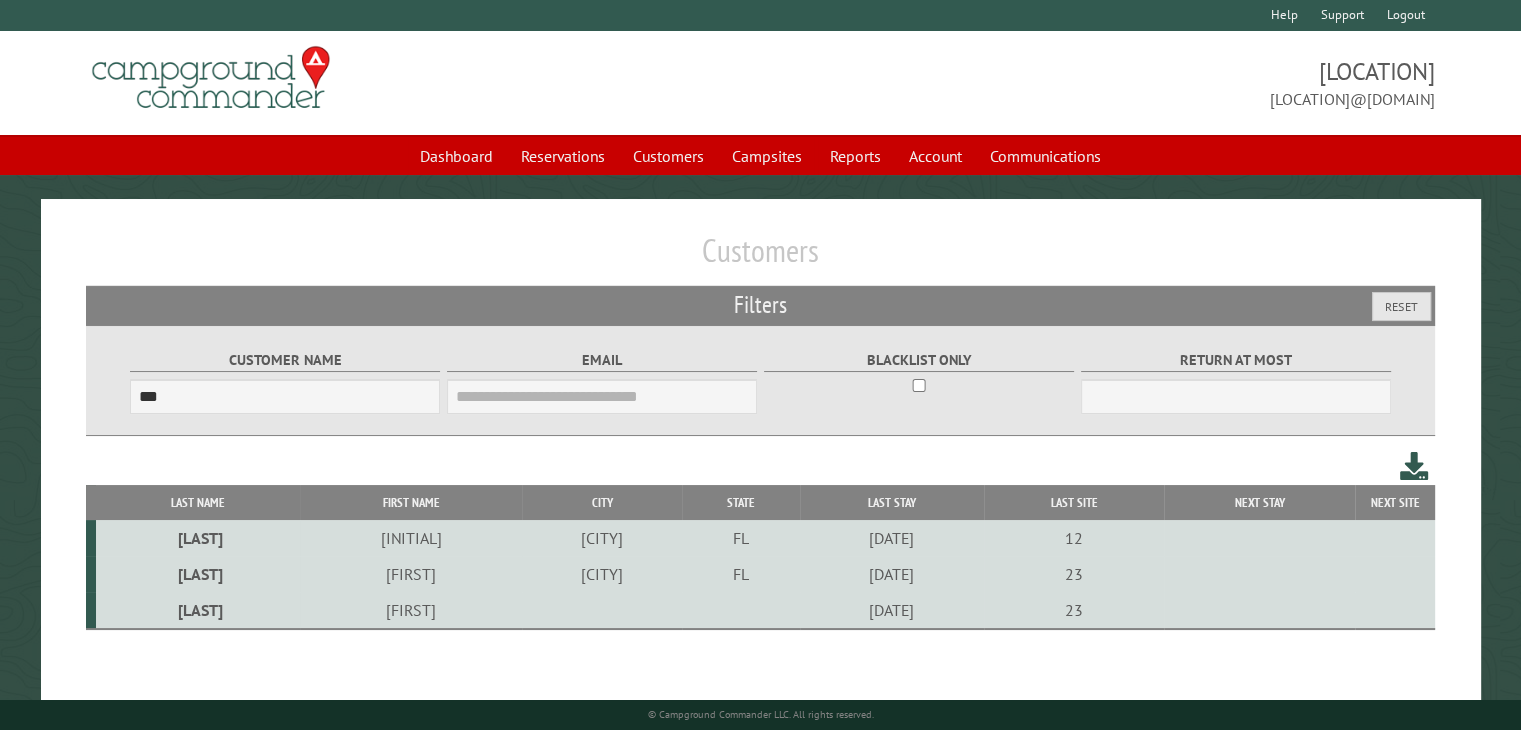 click on "7/9/2025" at bounding box center (891, 610) 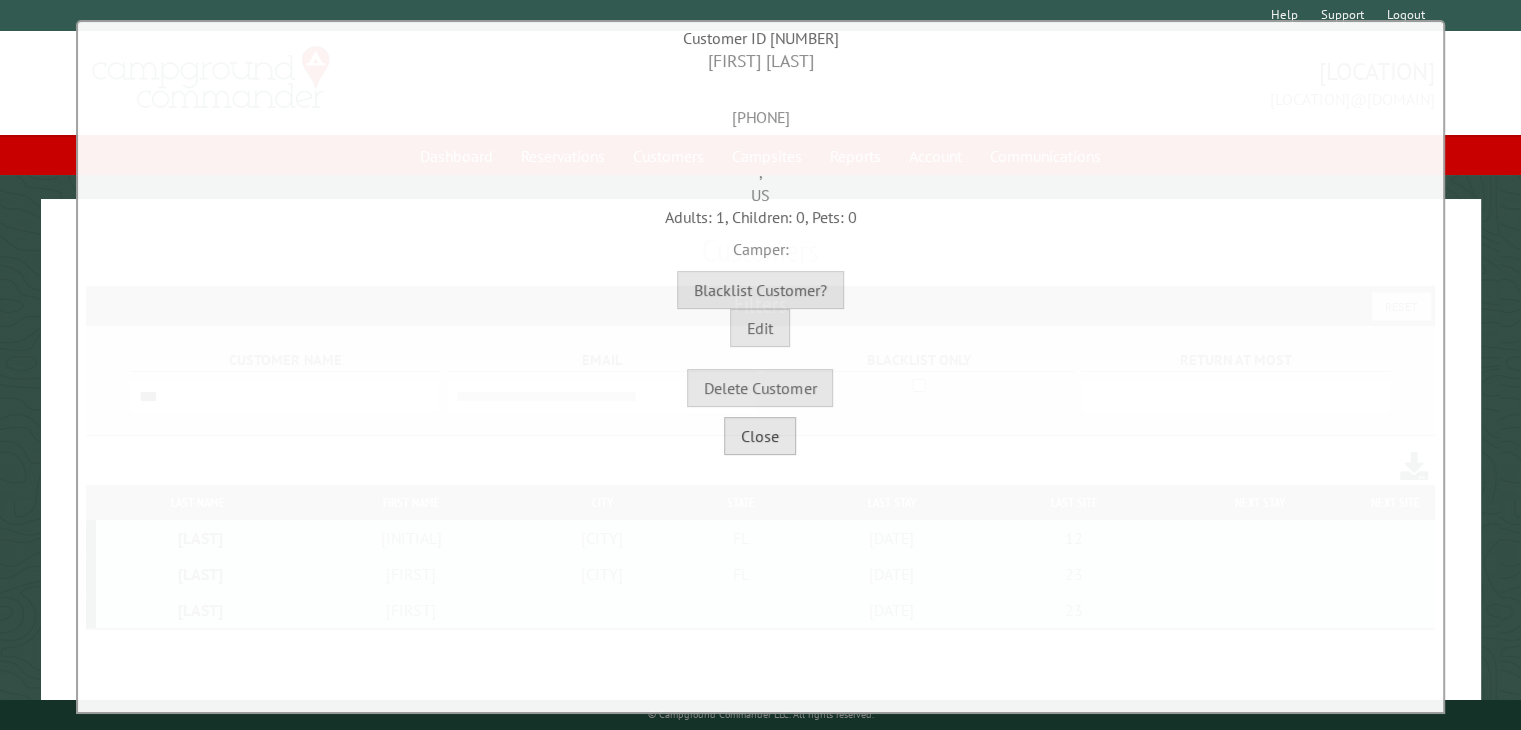 click on "Close" at bounding box center [760, 436] 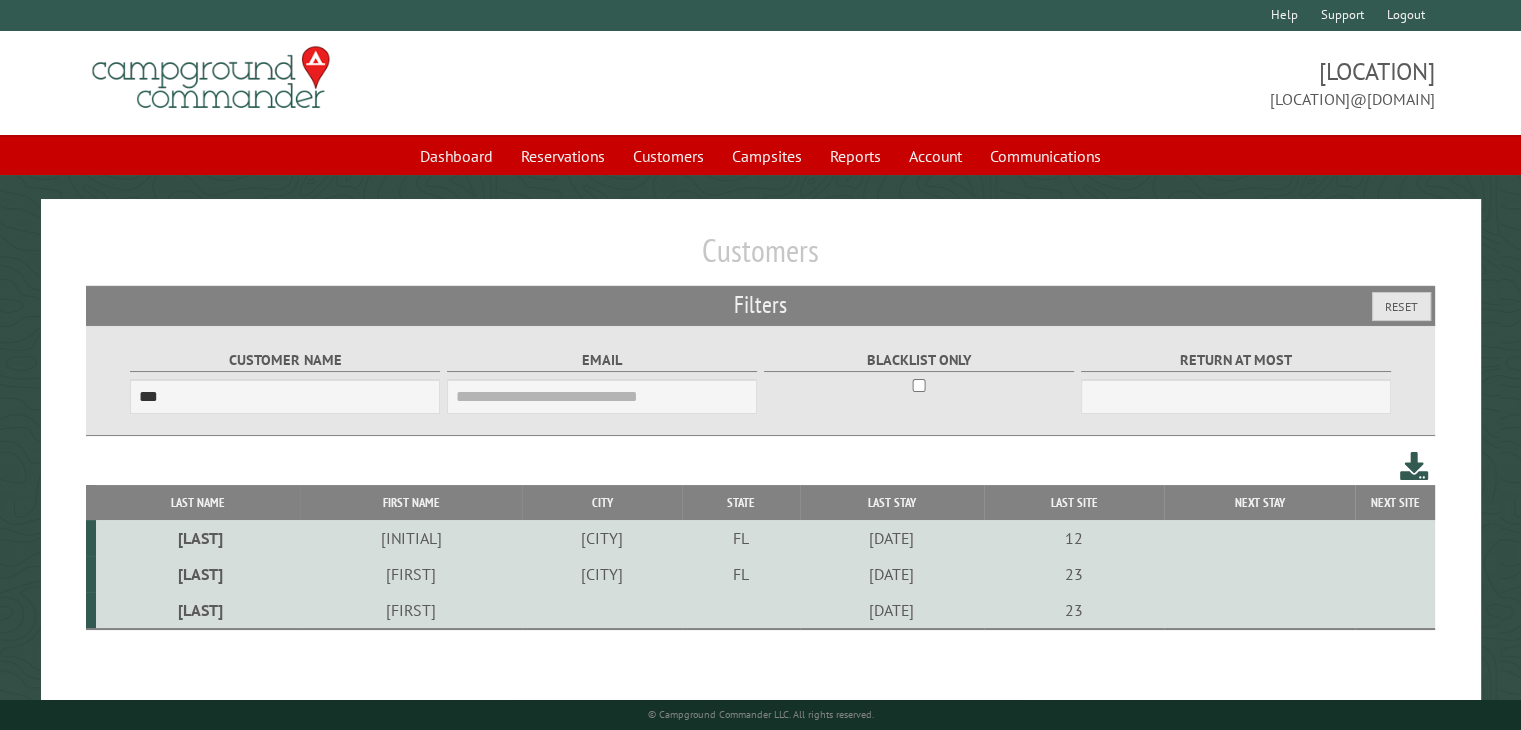 click on "5/10/2025" at bounding box center (891, 574) 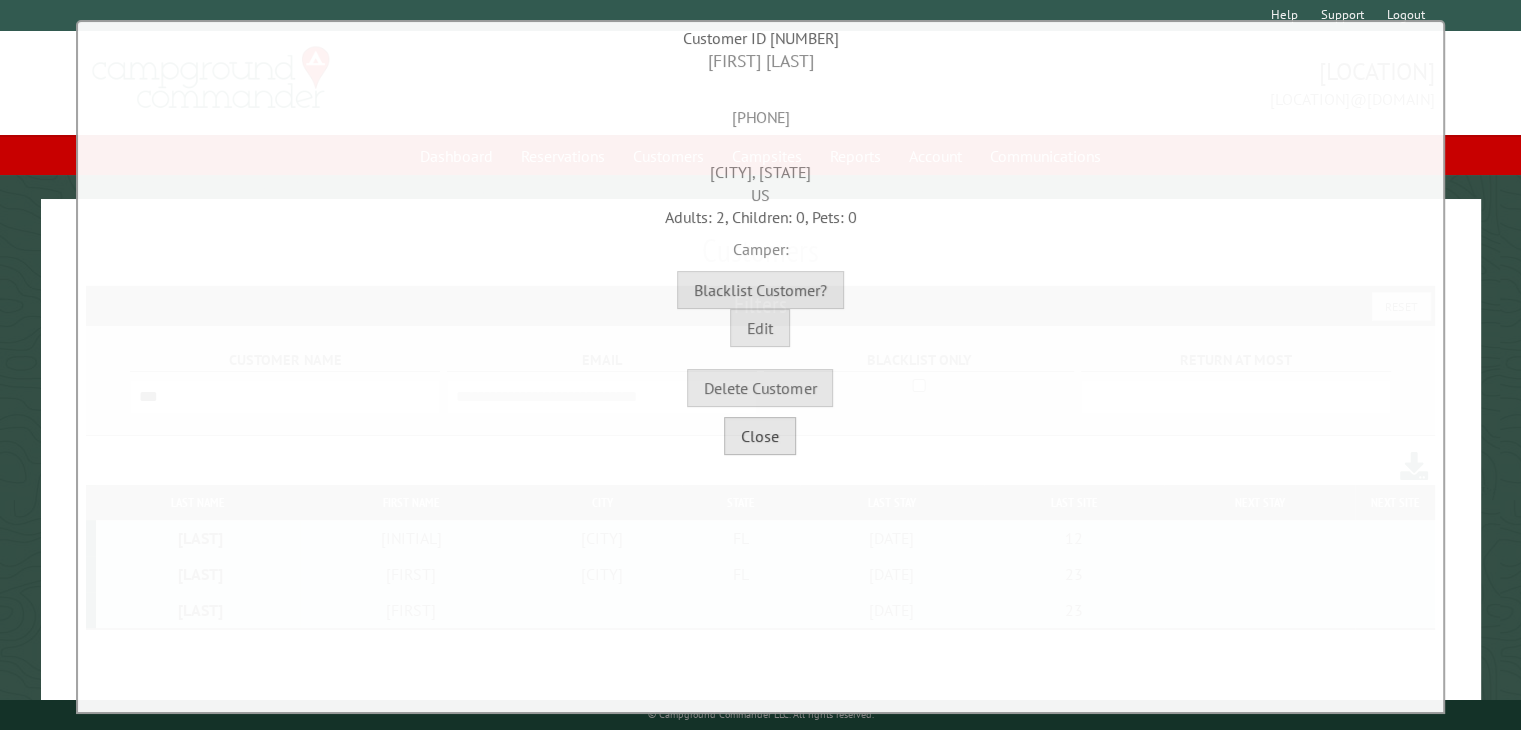 click on "Close" at bounding box center [760, 436] 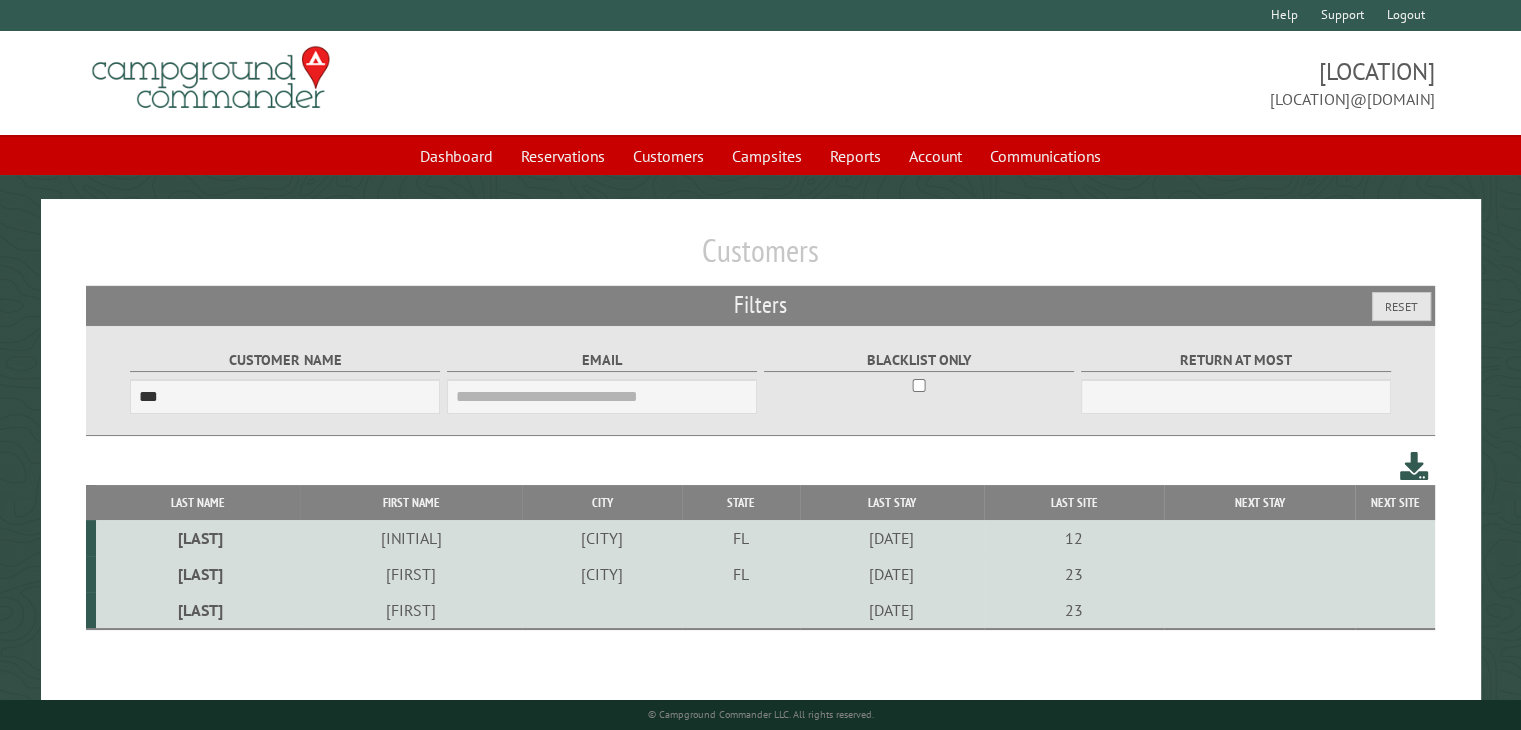 click on "5/10/2025" at bounding box center (891, 574) 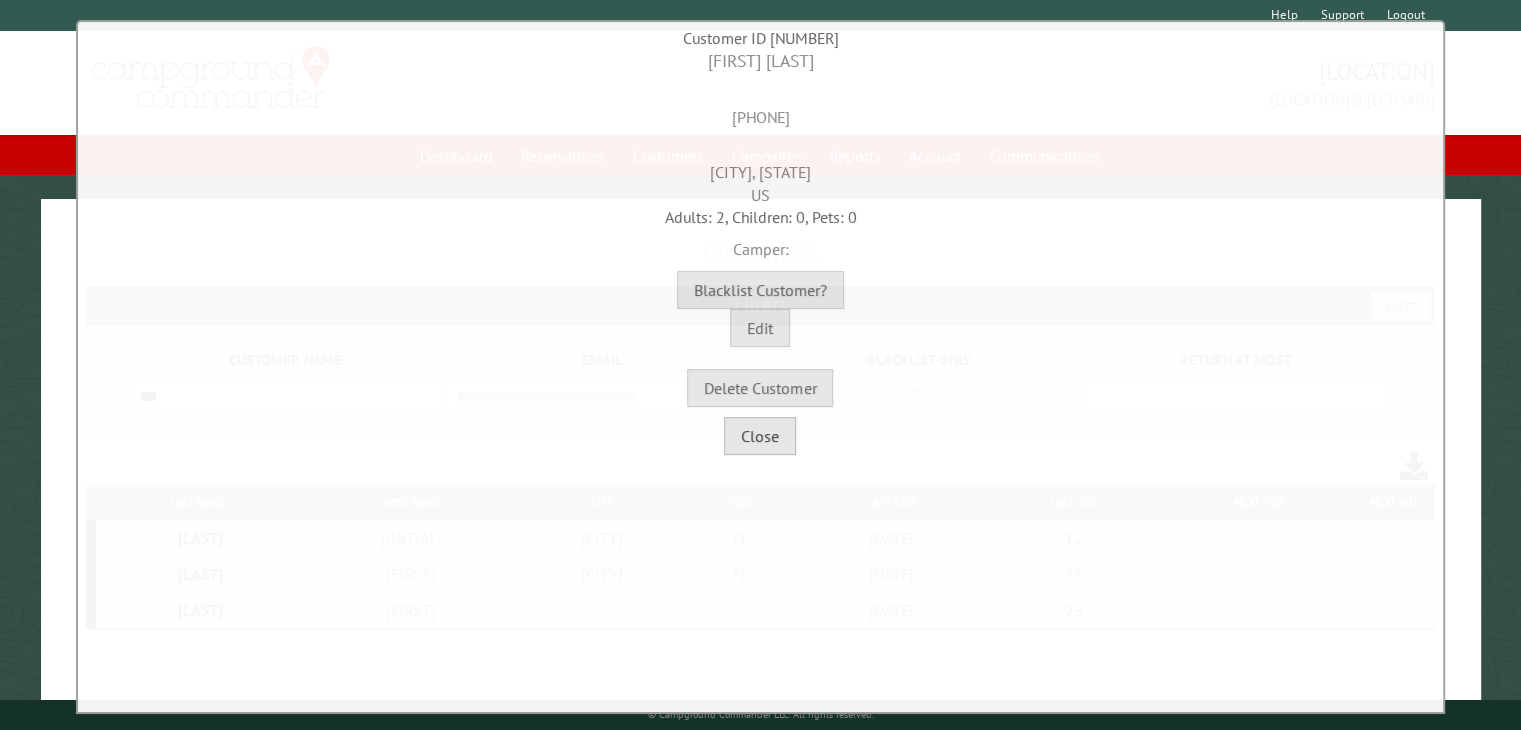 click on "Close" at bounding box center [760, 436] 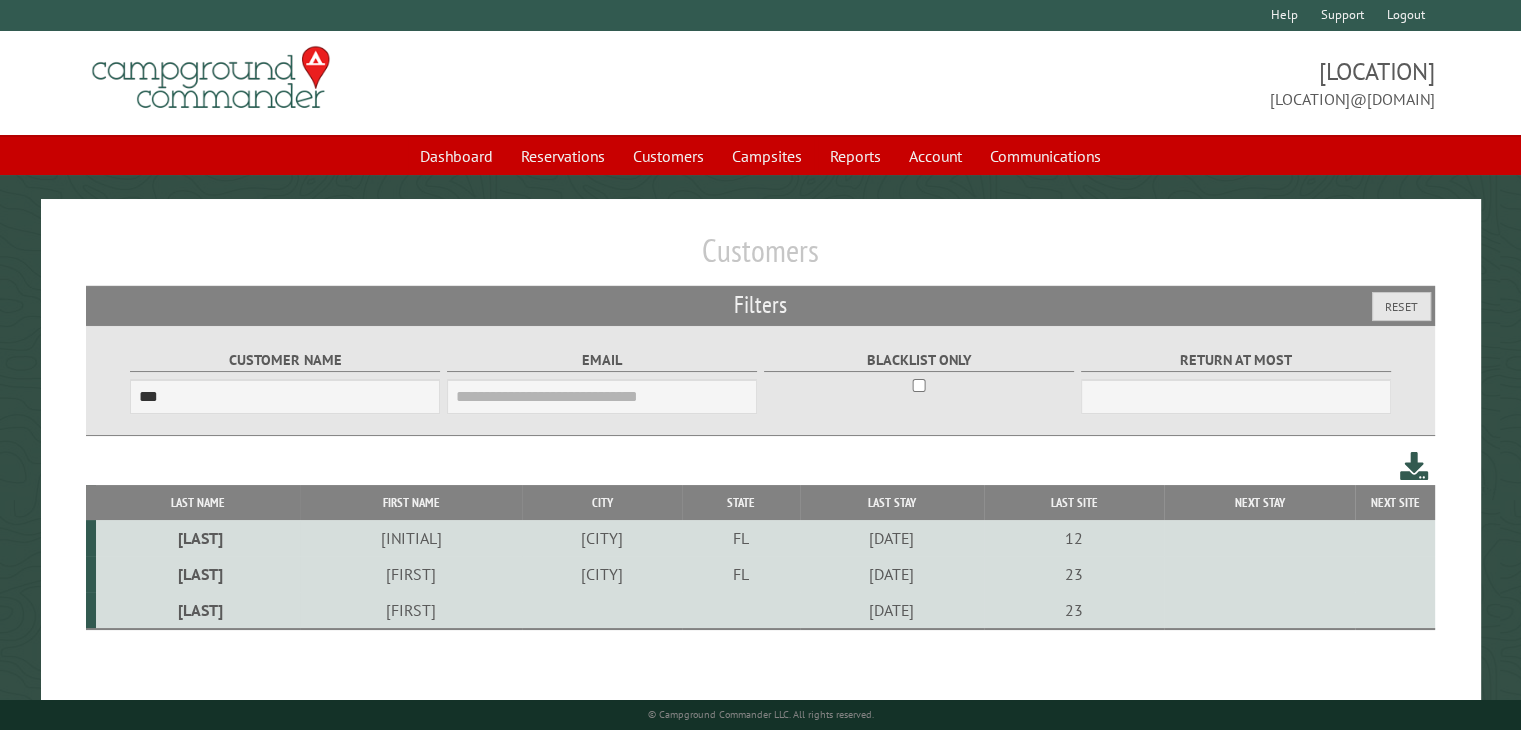 click on "5/10/2025" at bounding box center [891, 574] 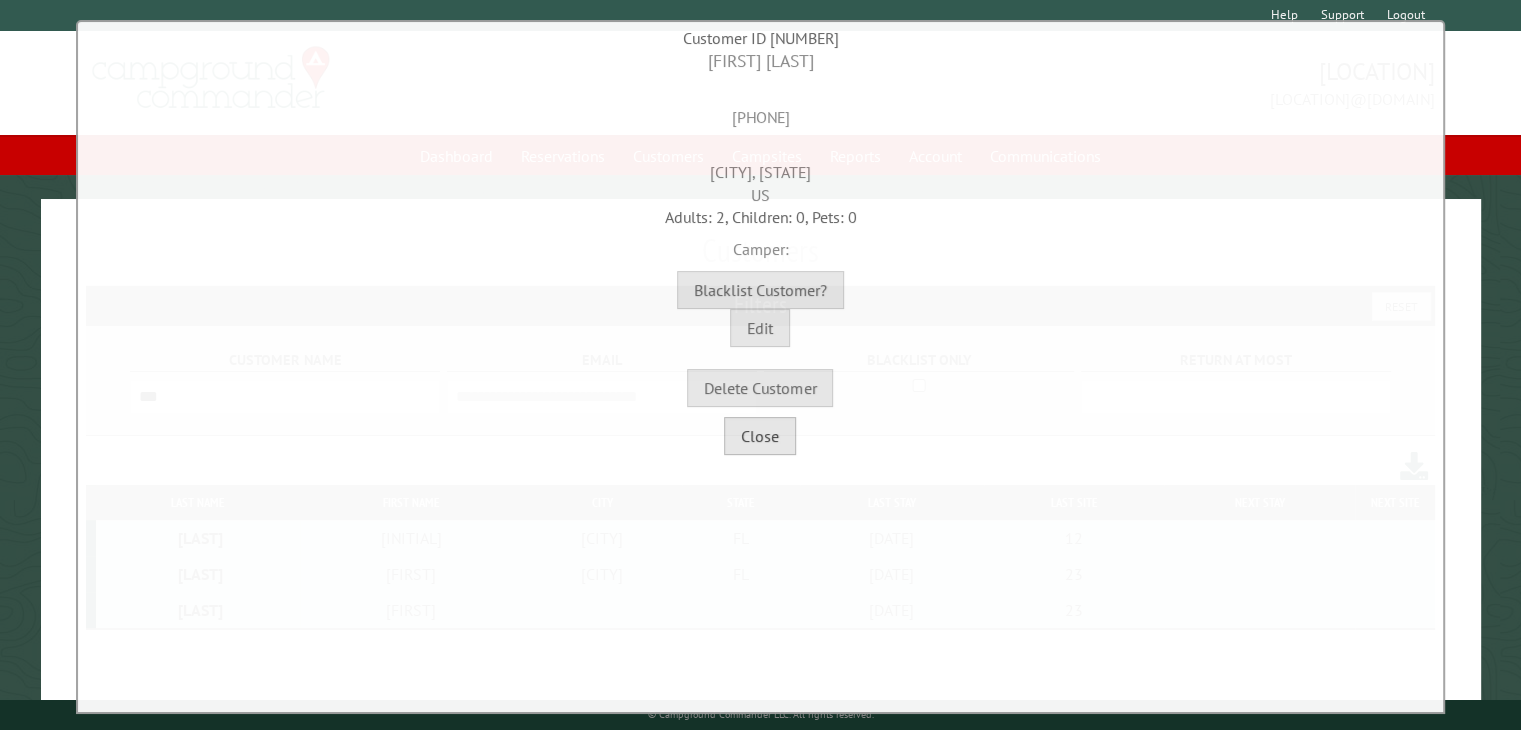 click on "Close" at bounding box center (760, 436) 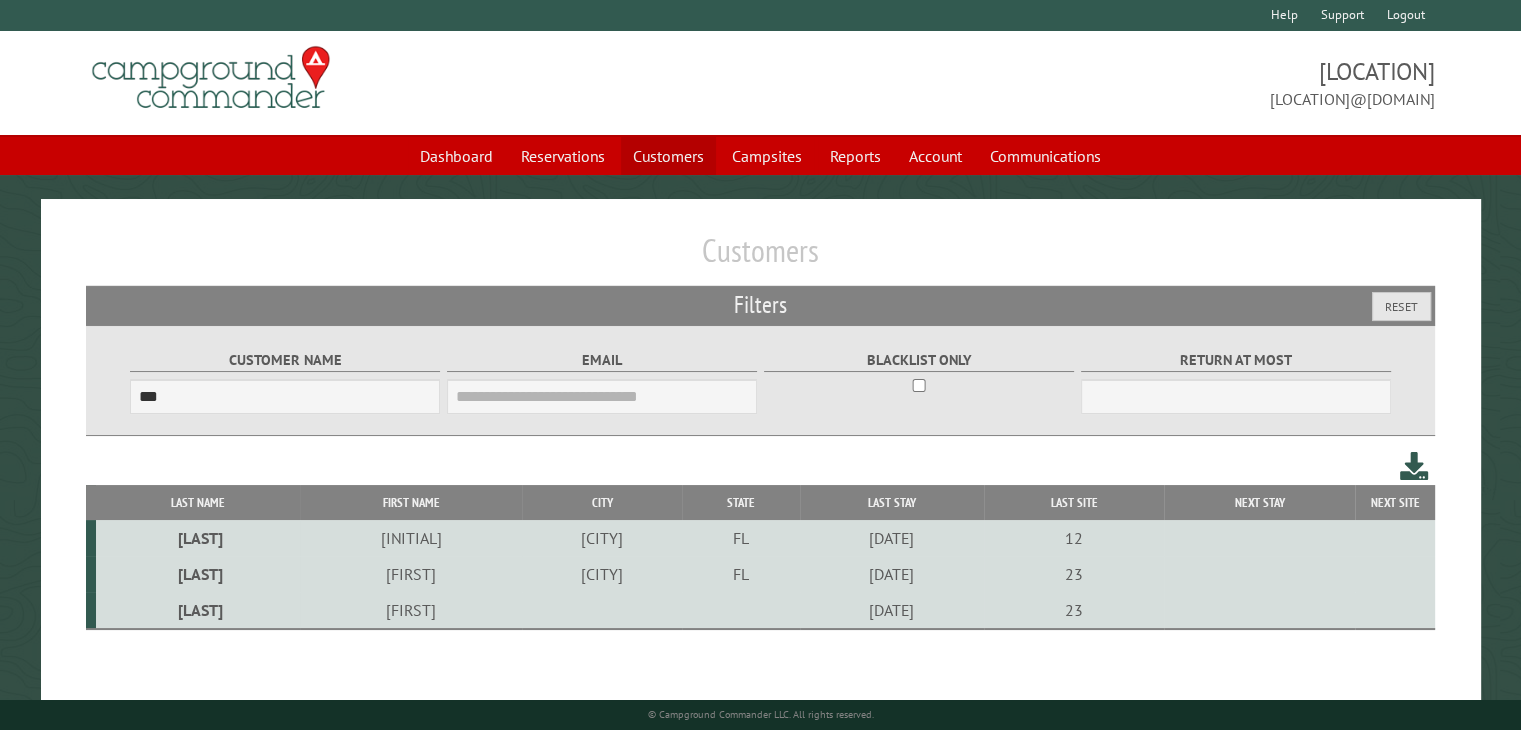 click on "Customers" at bounding box center (668, 156) 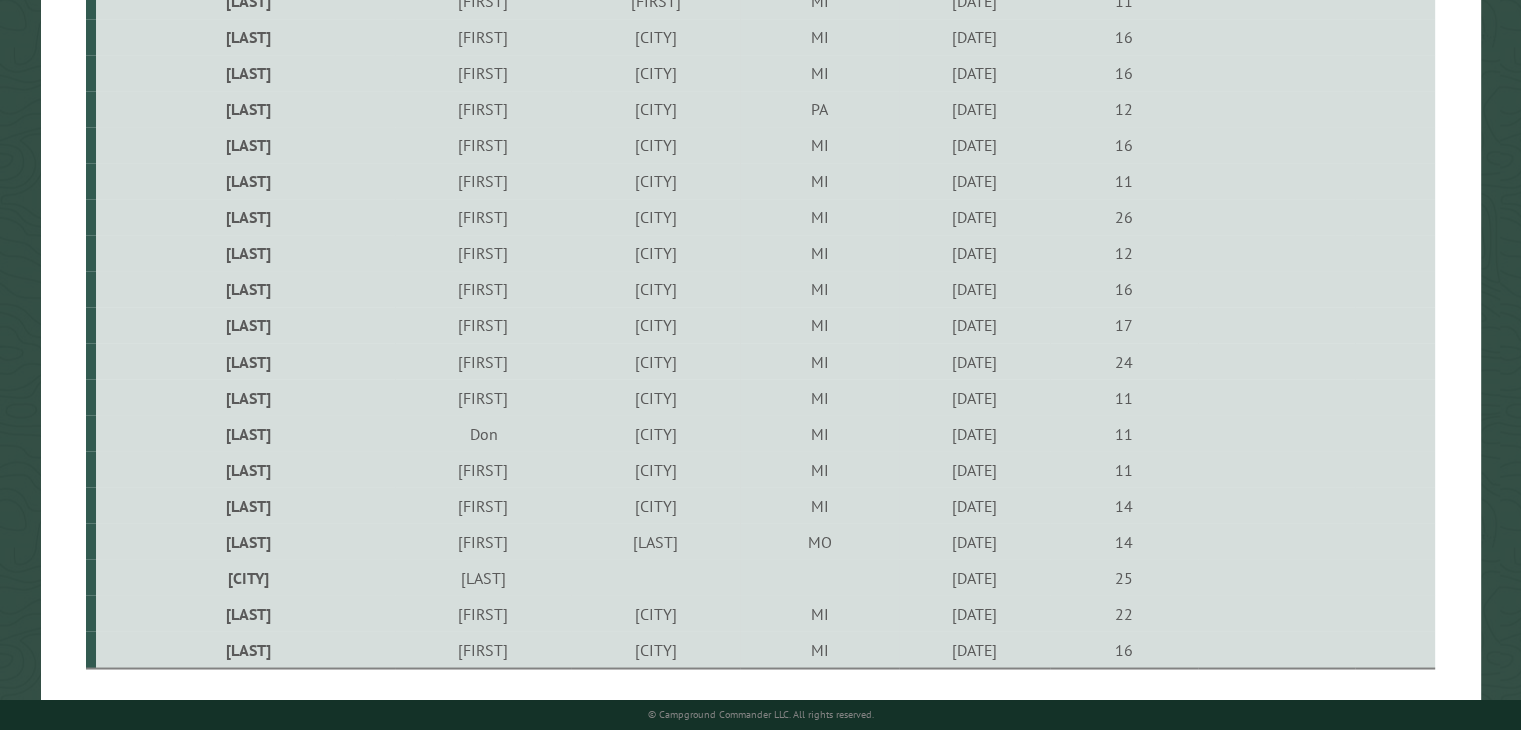 scroll, scrollTop: 3553, scrollLeft: 0, axis: vertical 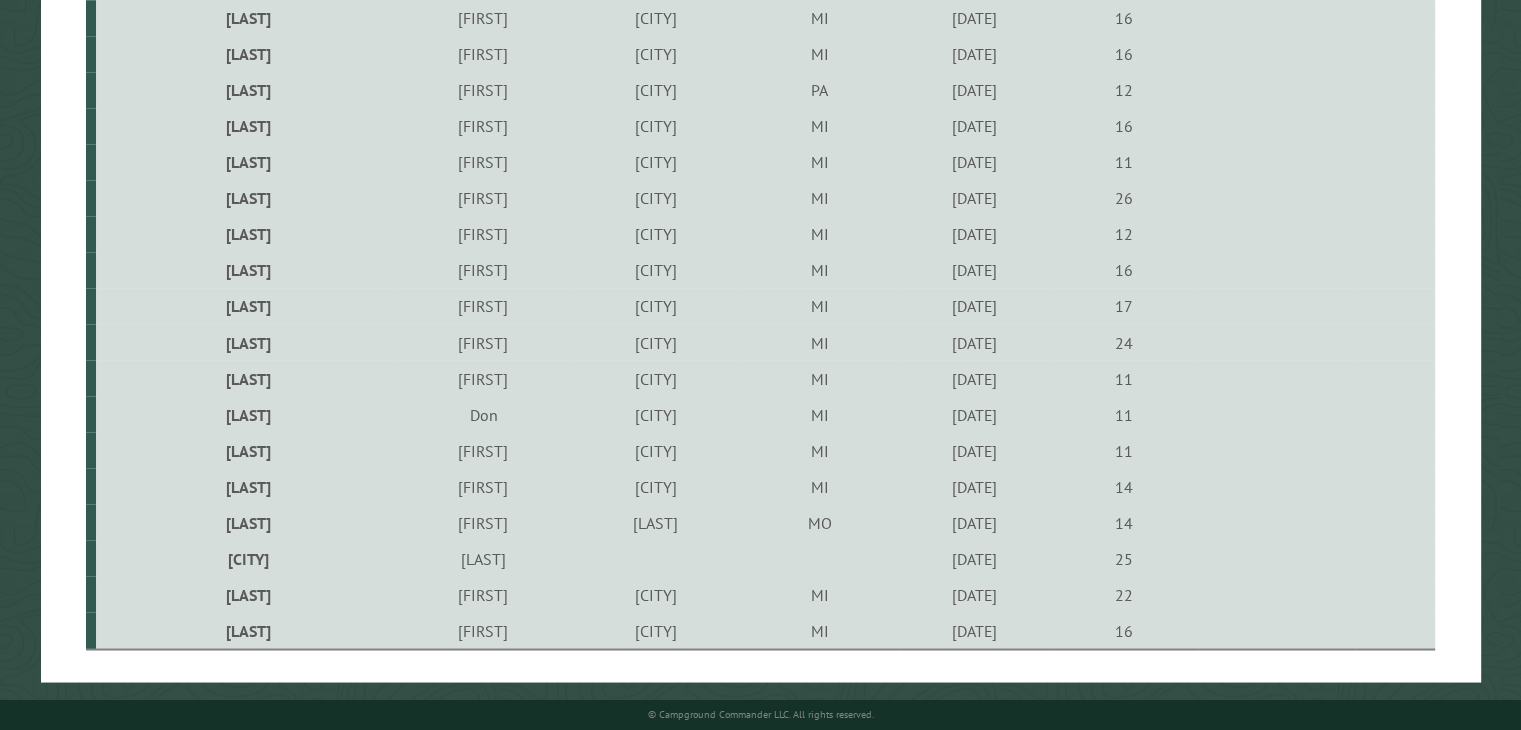 click at bounding box center [1276, 414] 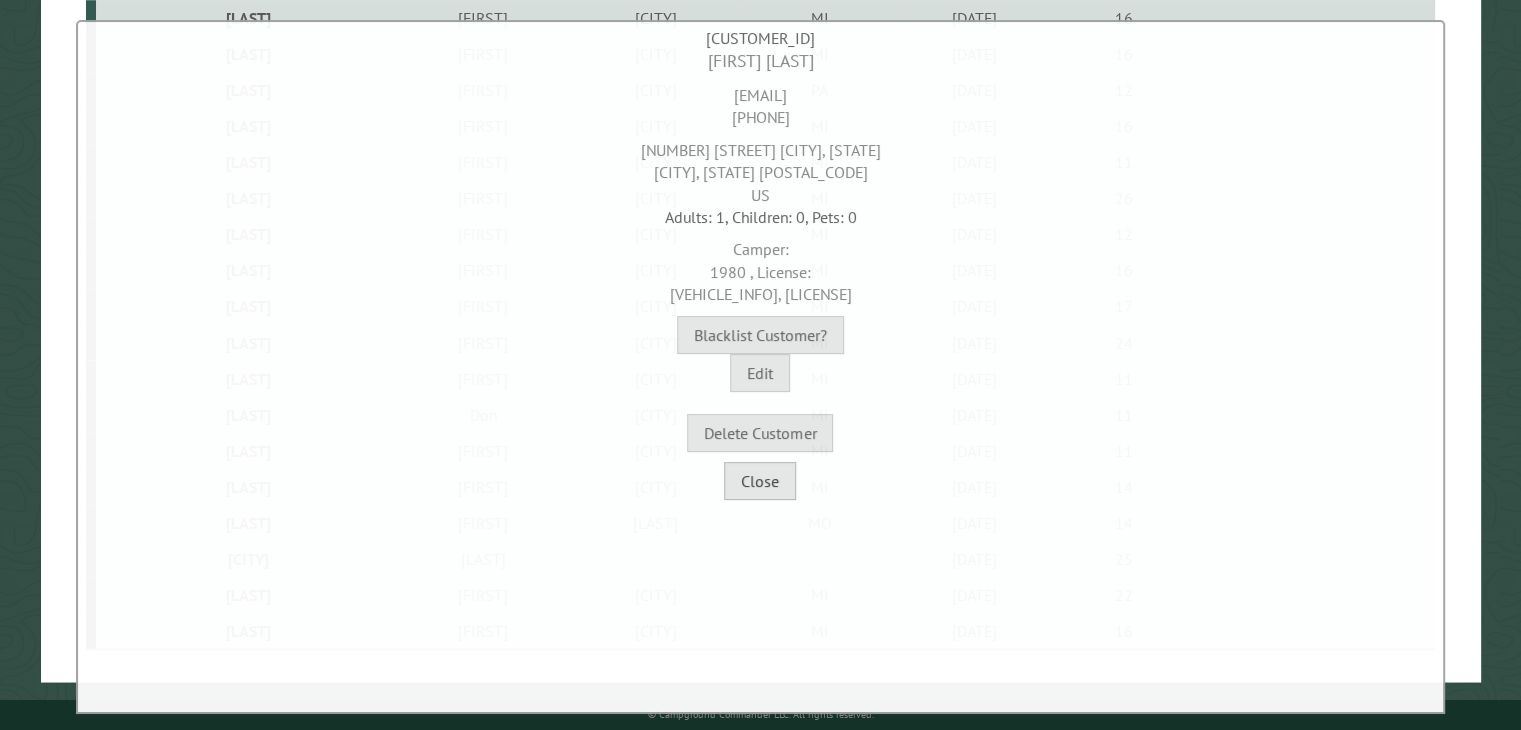 click on "Close" at bounding box center (760, 481) 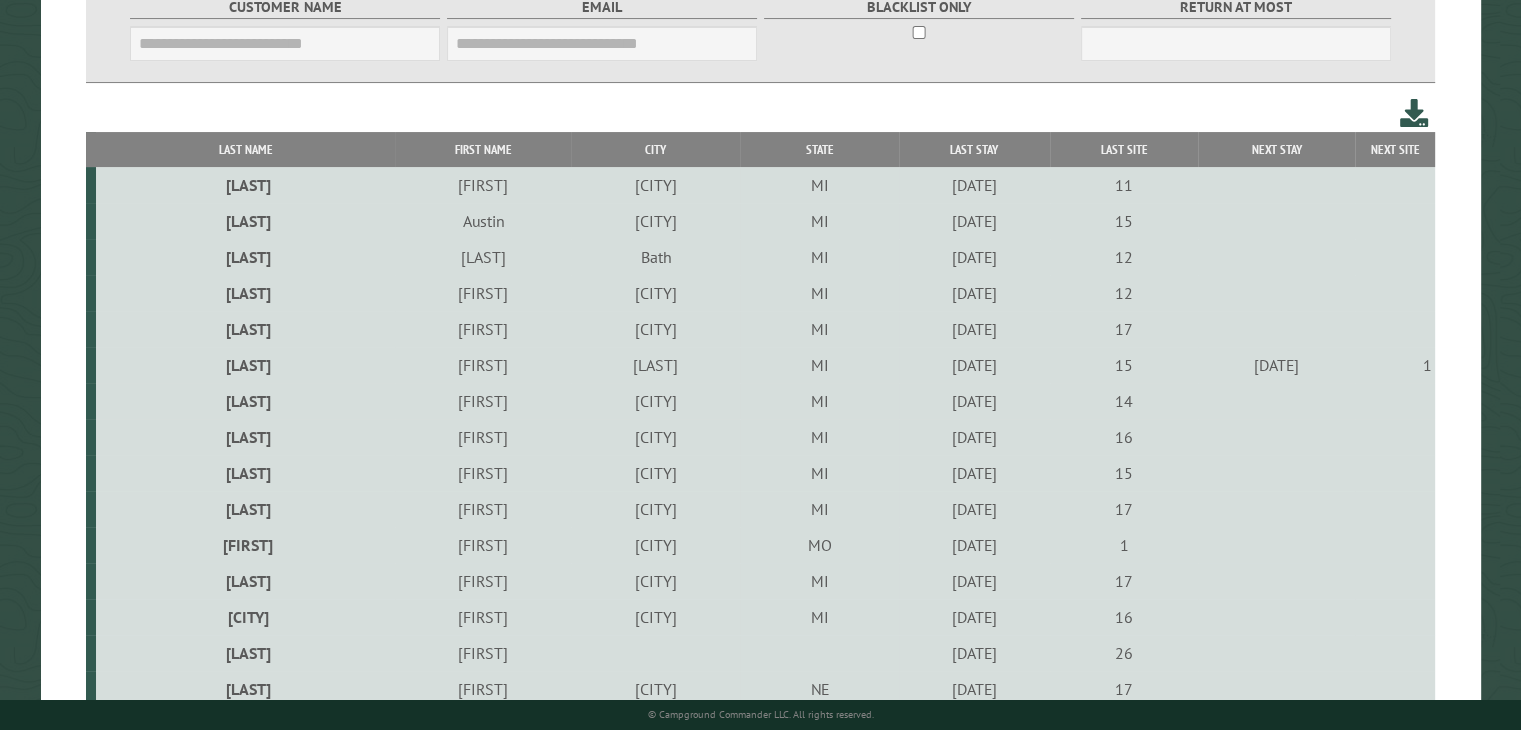 scroll, scrollTop: 0, scrollLeft: 0, axis: both 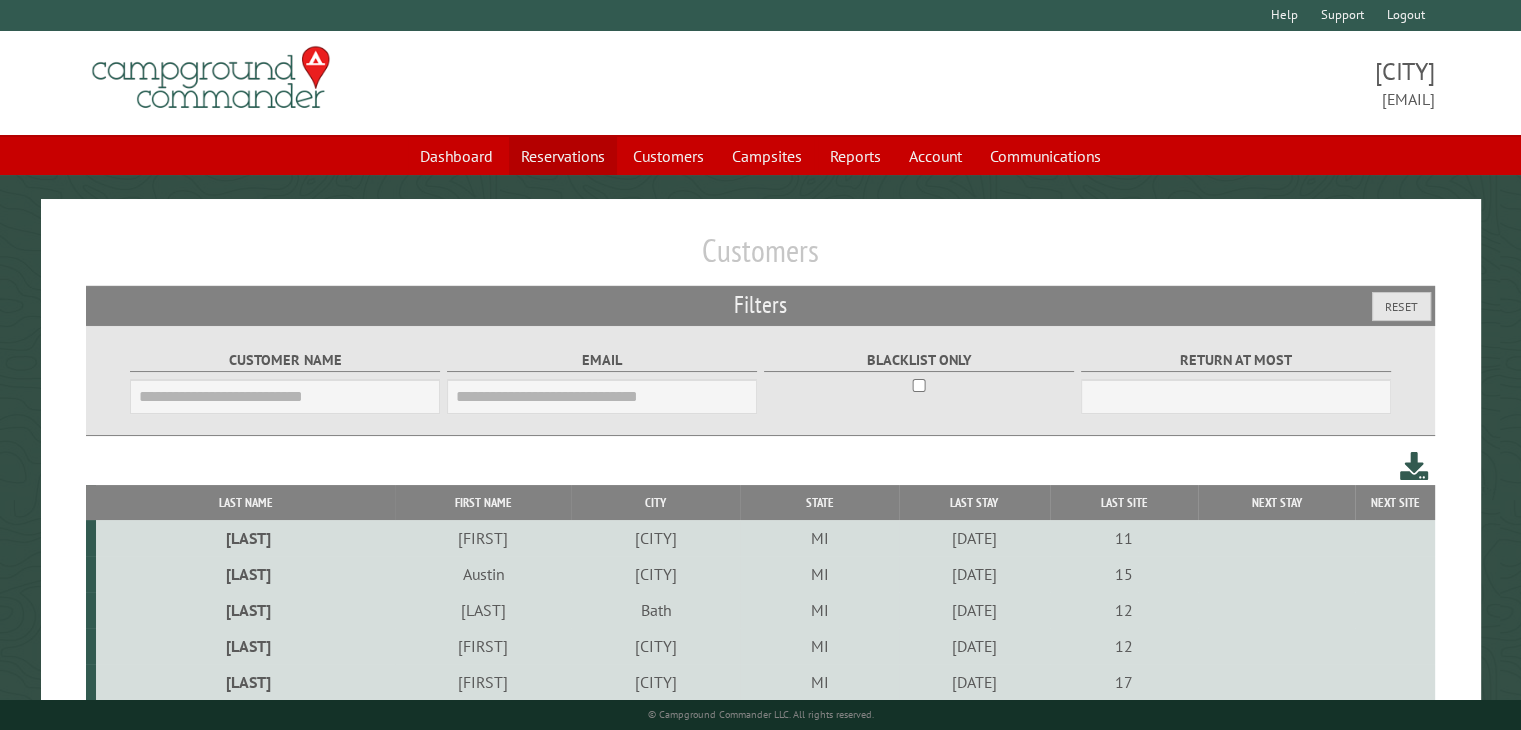 click on "Reservations" at bounding box center (563, 156) 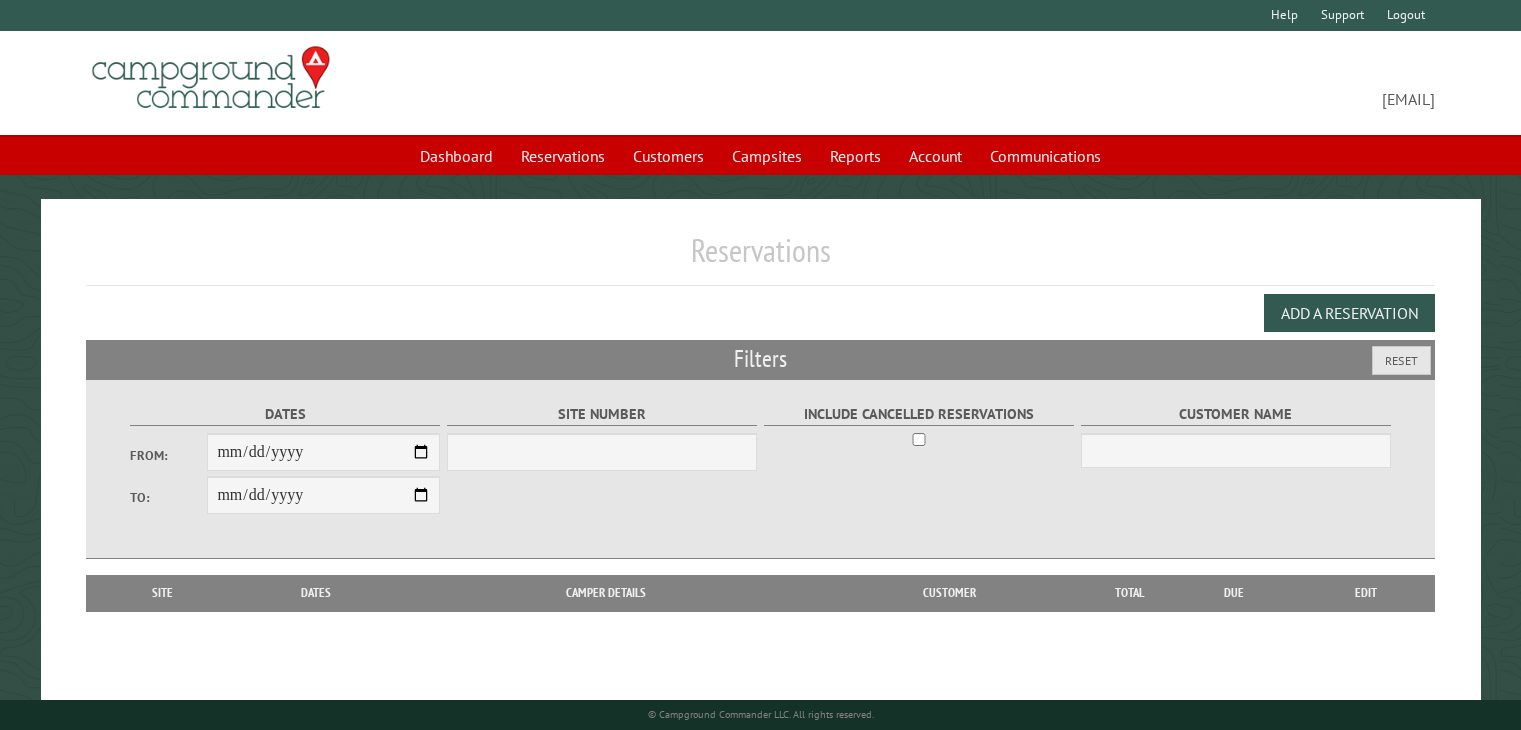 scroll, scrollTop: 0, scrollLeft: 0, axis: both 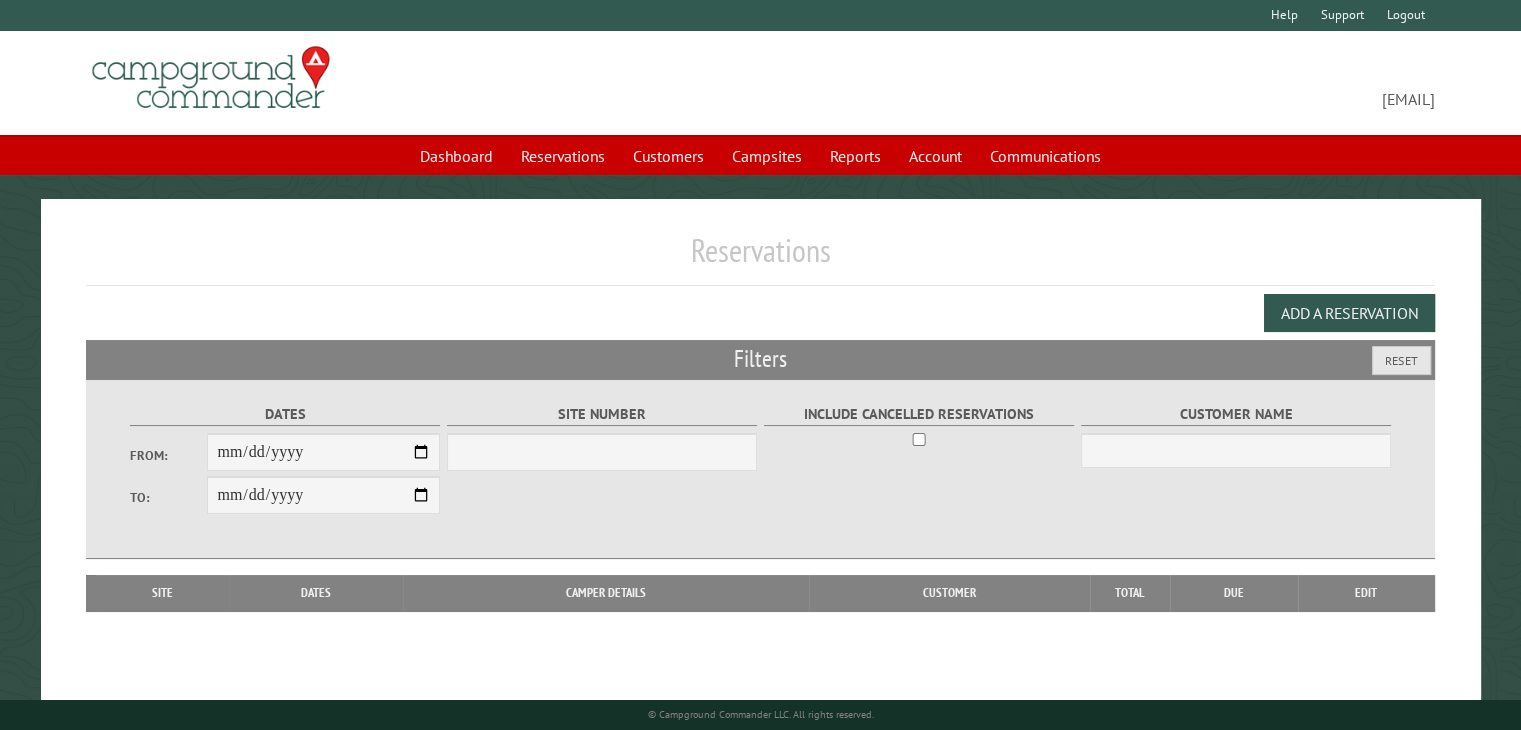 select on "***" 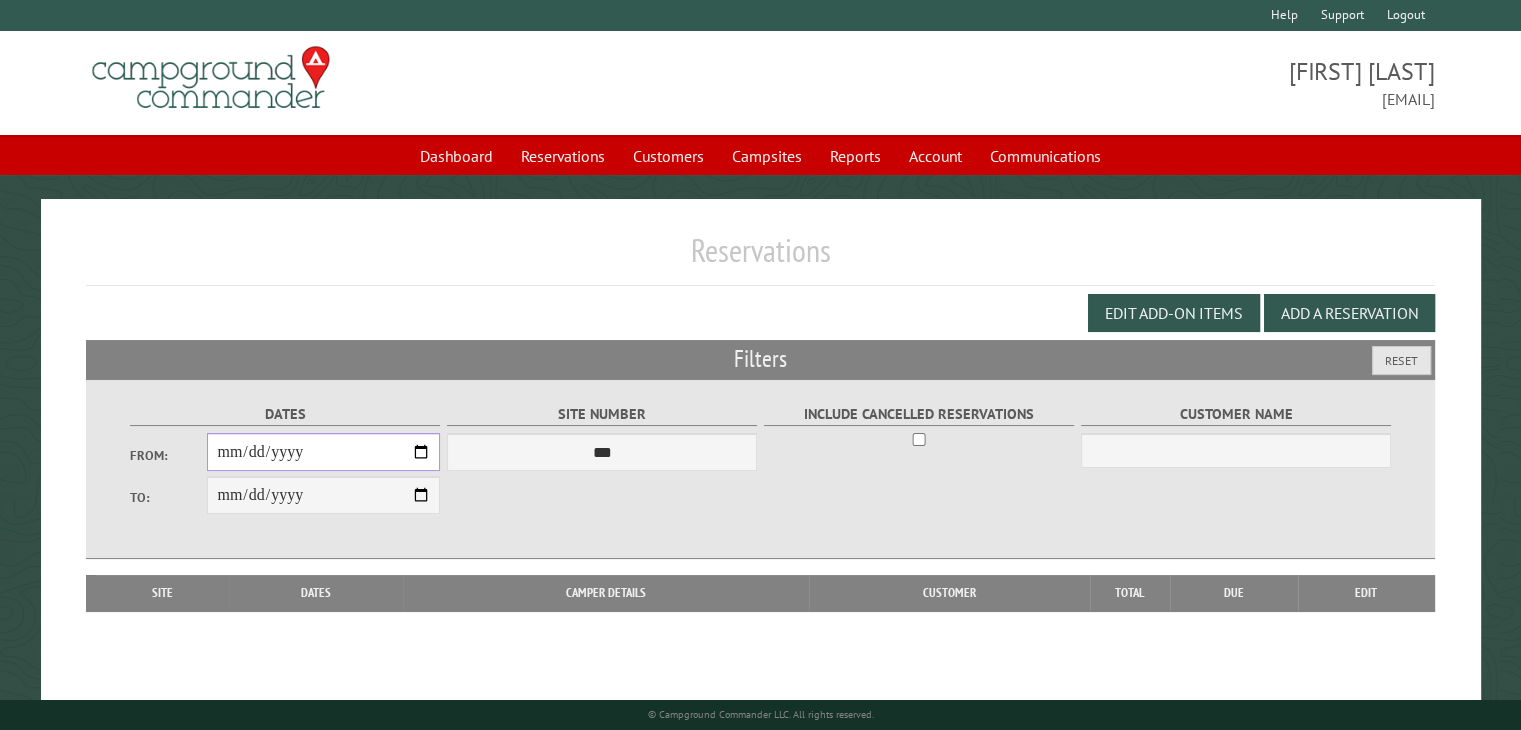 click on "From:" at bounding box center [323, 452] 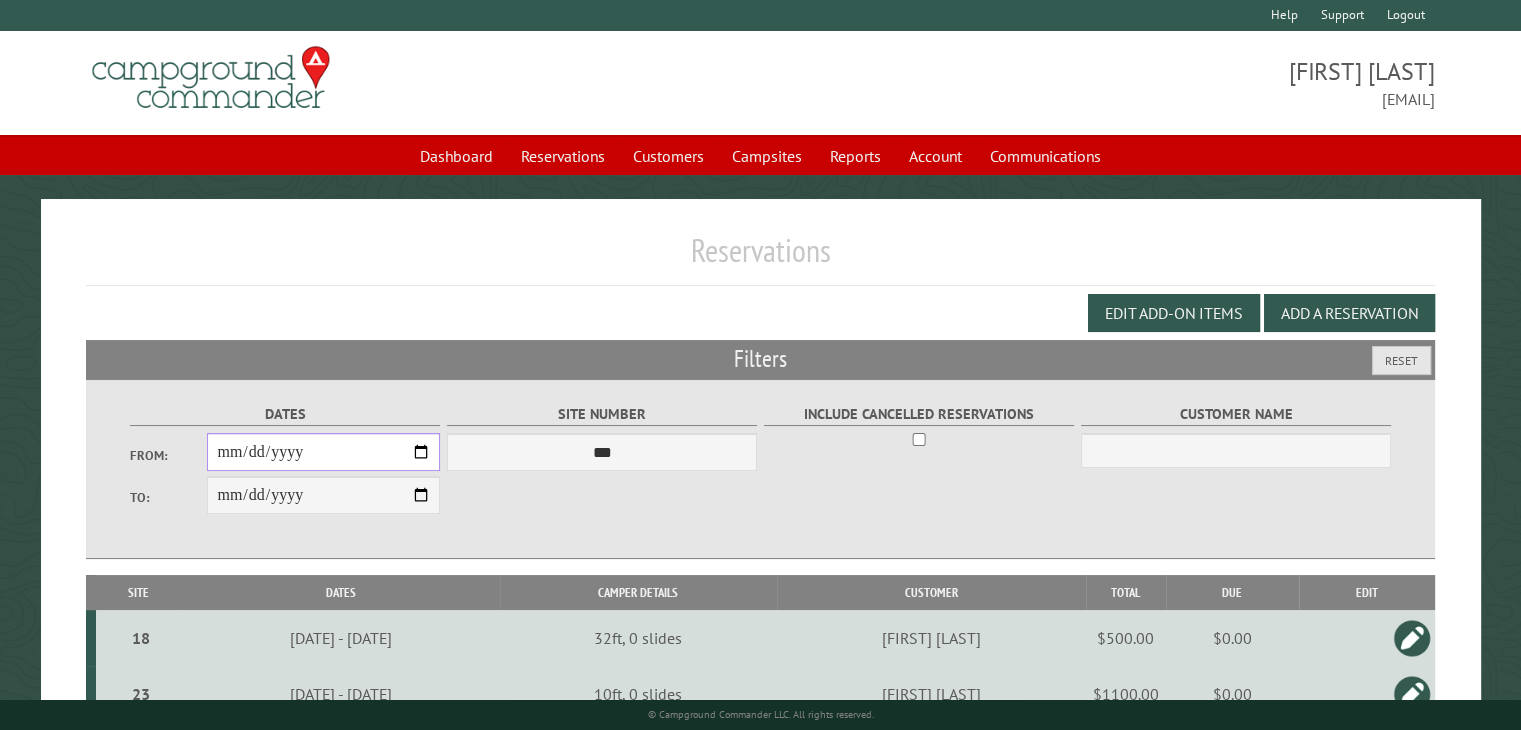 type on "**********" 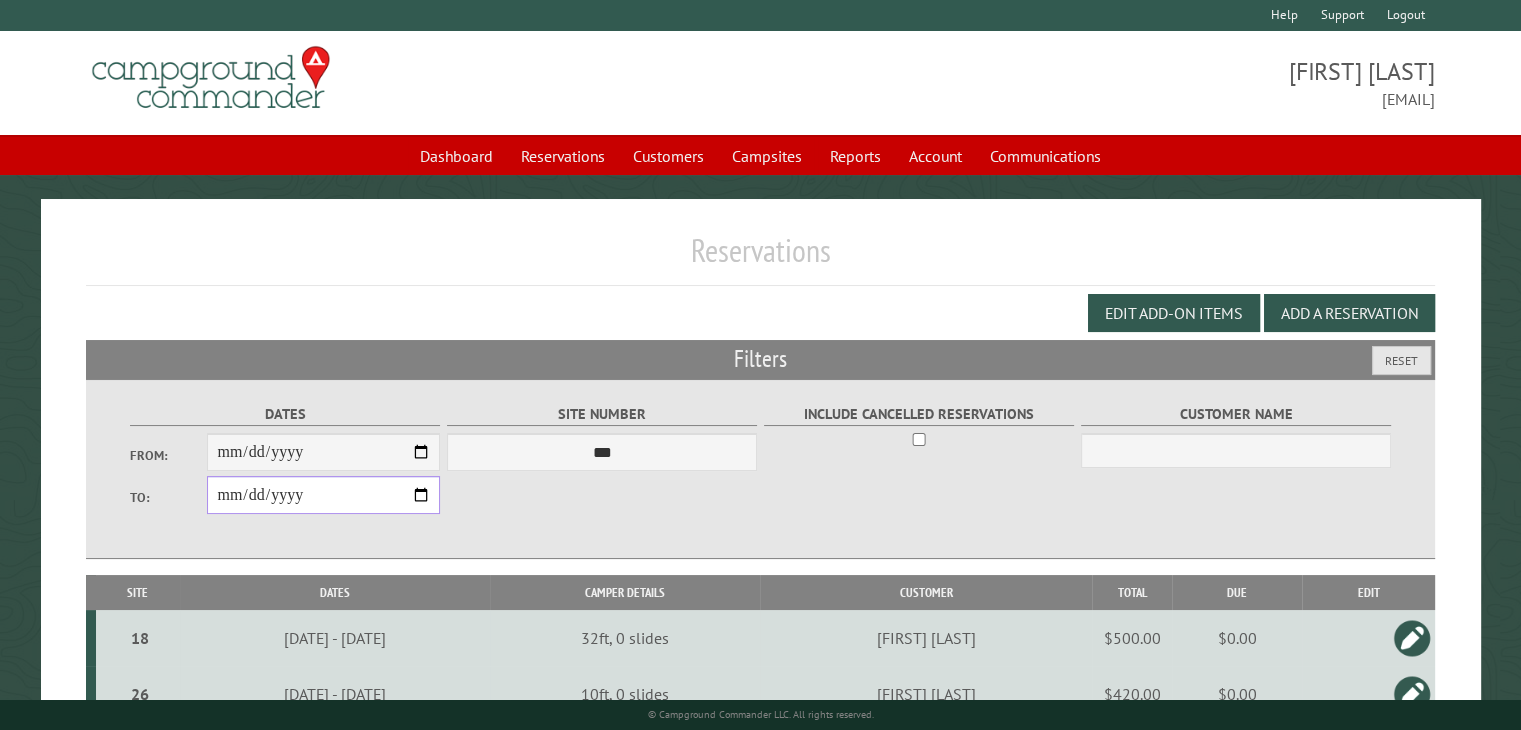 click on "**********" at bounding box center [323, 495] 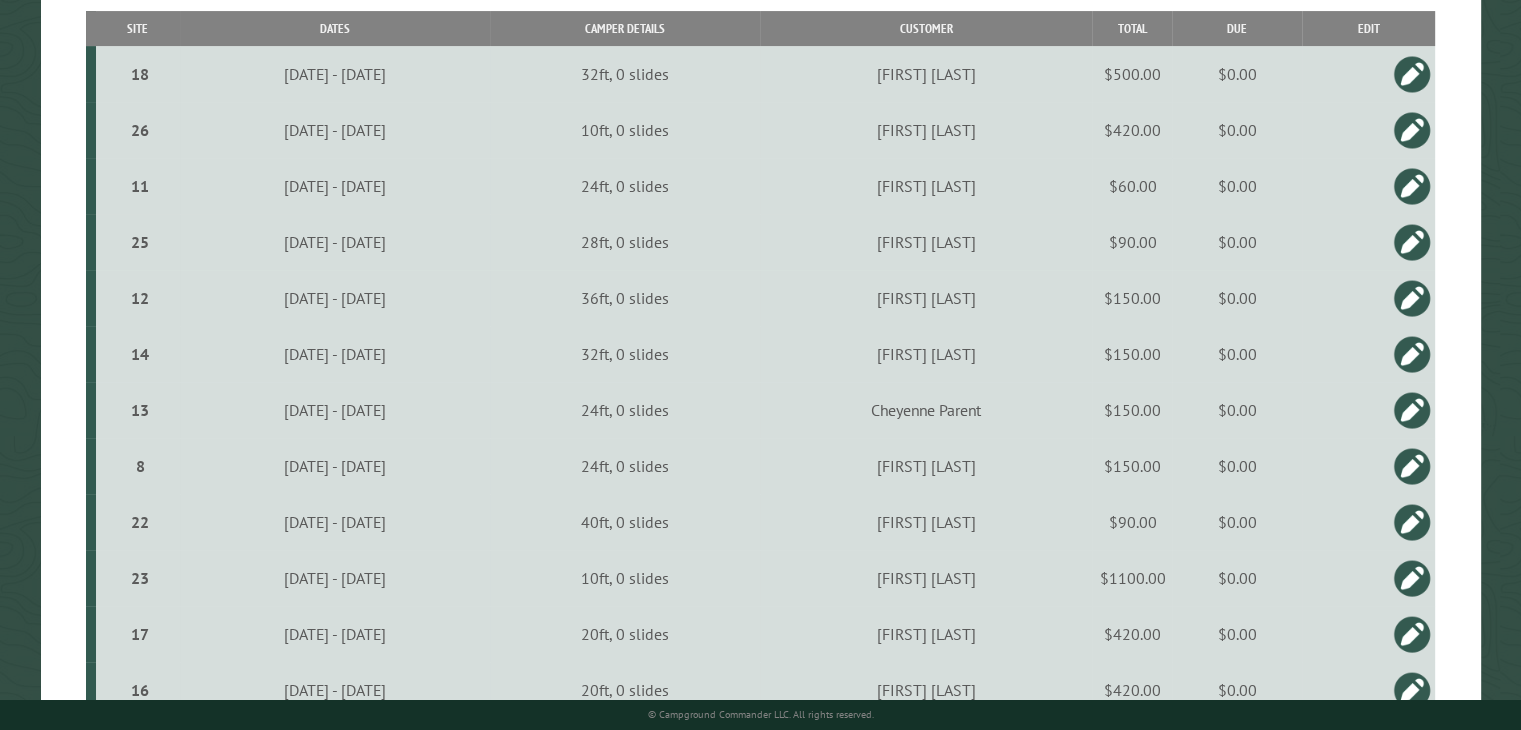 scroll, scrollTop: 600, scrollLeft: 0, axis: vertical 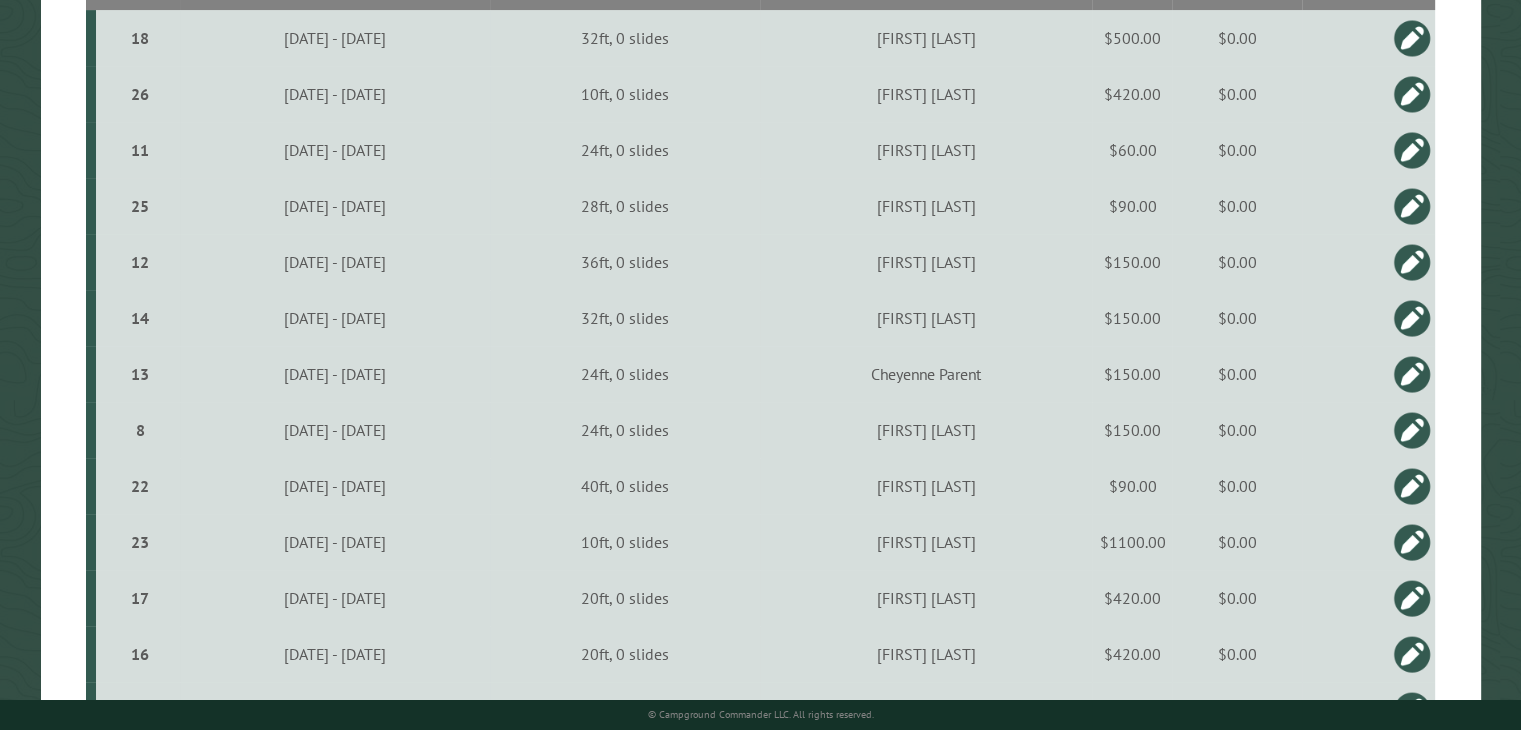 click at bounding box center [1412, 542] 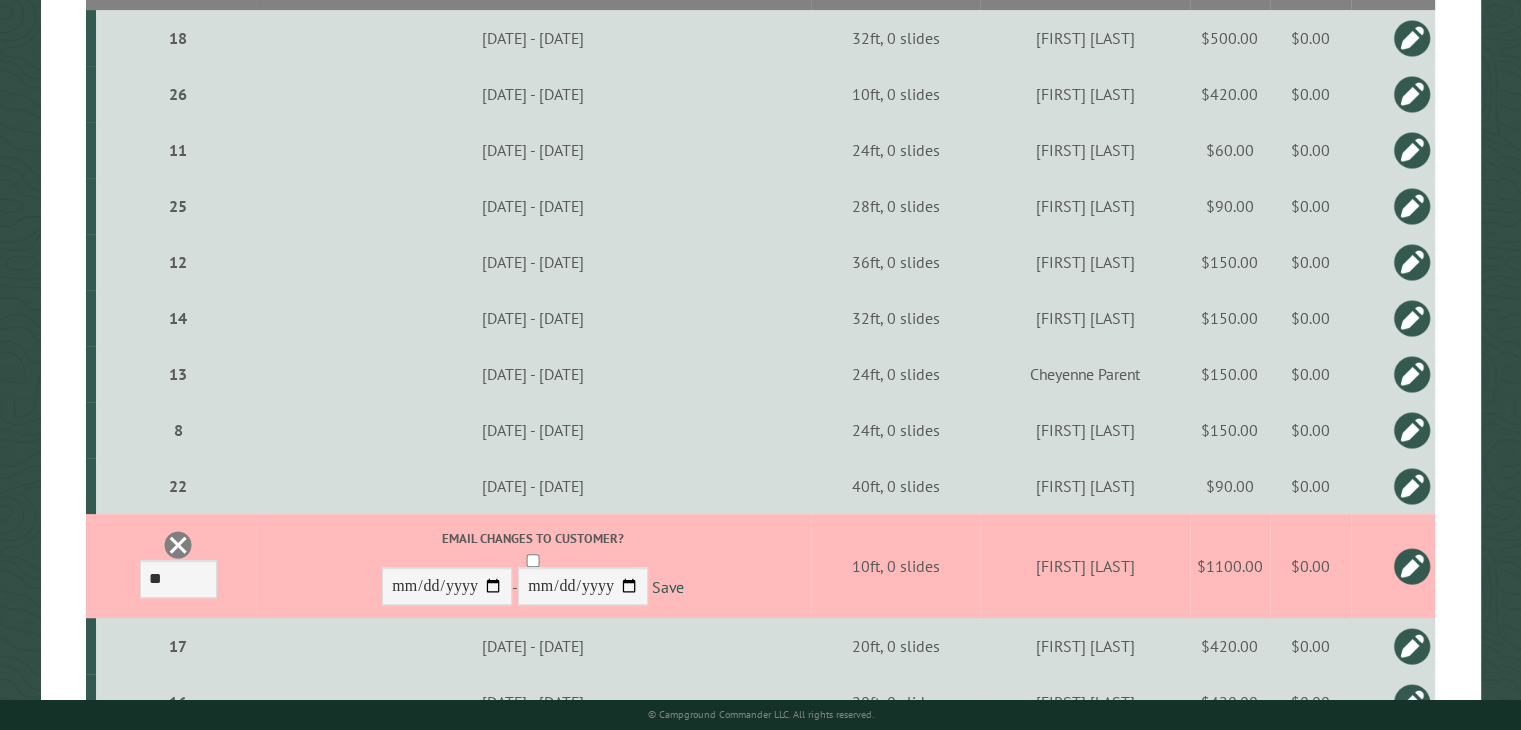 click on "$0.00" at bounding box center [1311, 566] 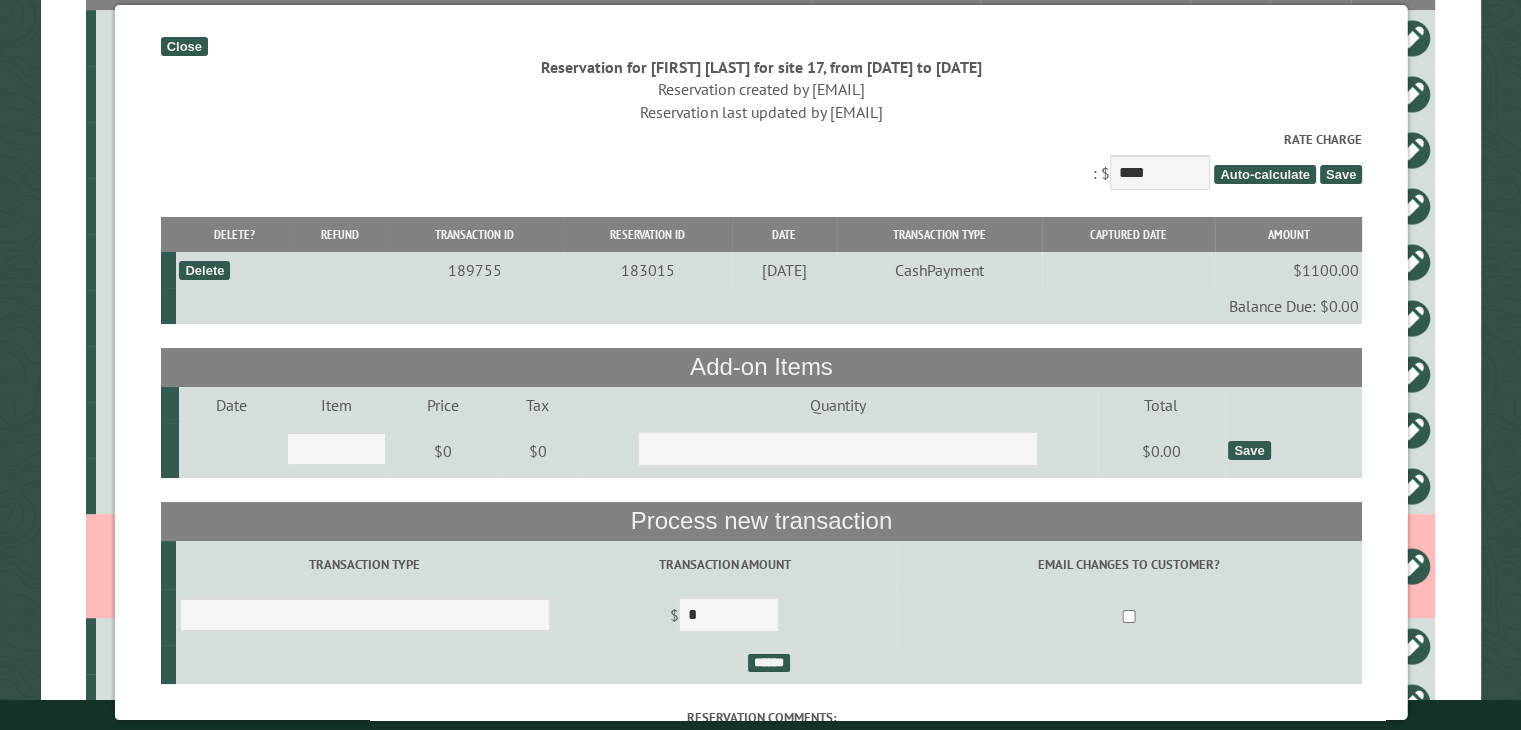 click on "Close" at bounding box center [183, 46] 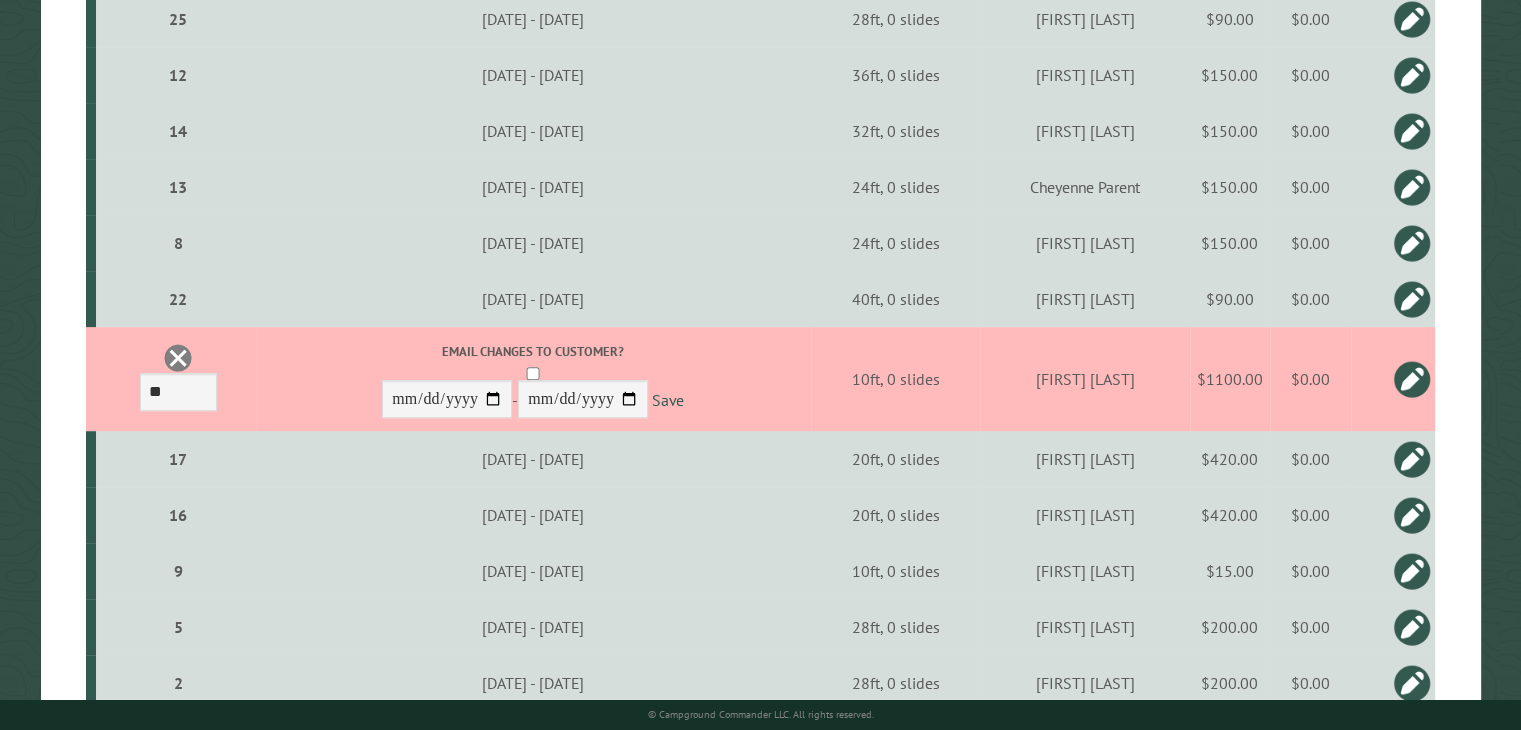 scroll, scrollTop: 800, scrollLeft: 0, axis: vertical 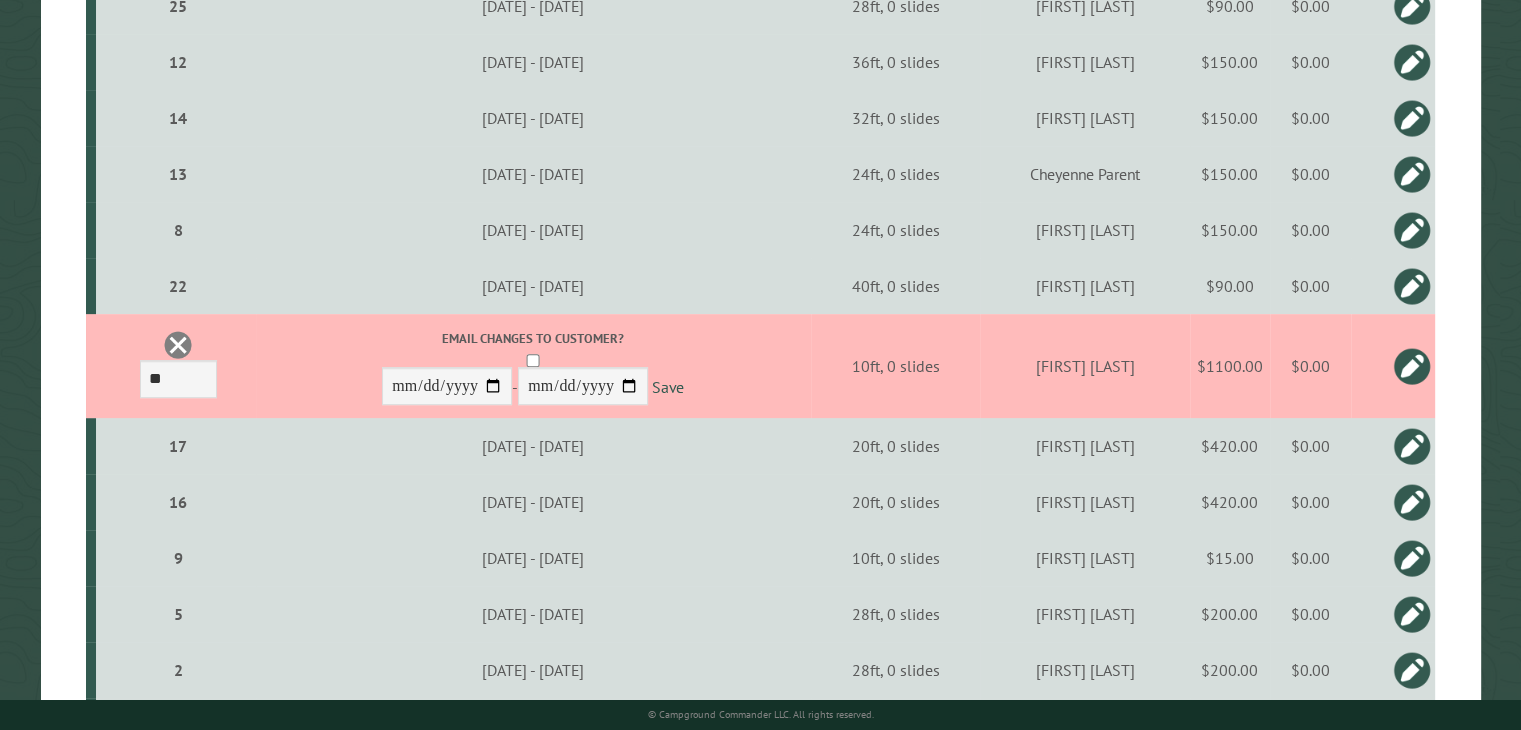 click at bounding box center [1412, 366] 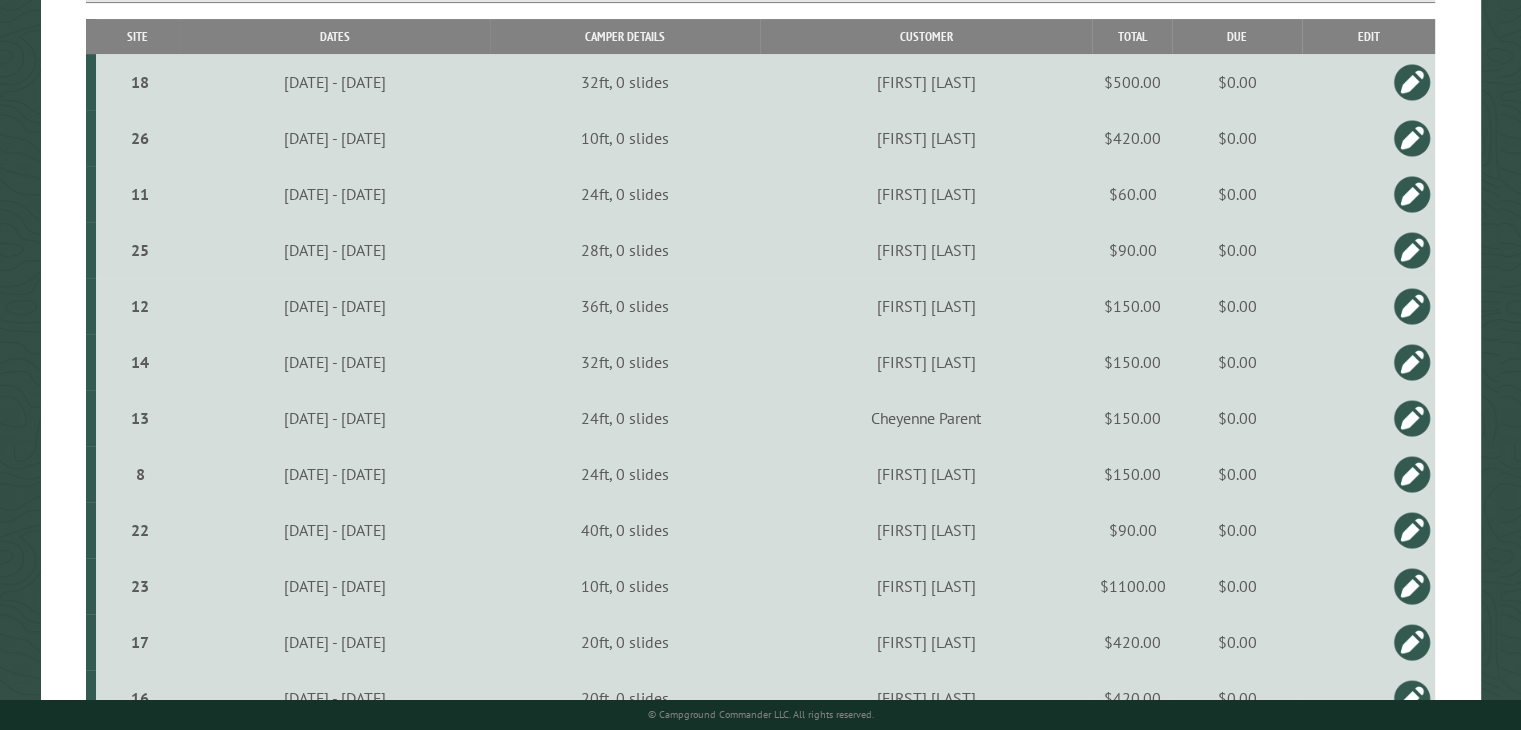 scroll, scrollTop: 588, scrollLeft: 0, axis: vertical 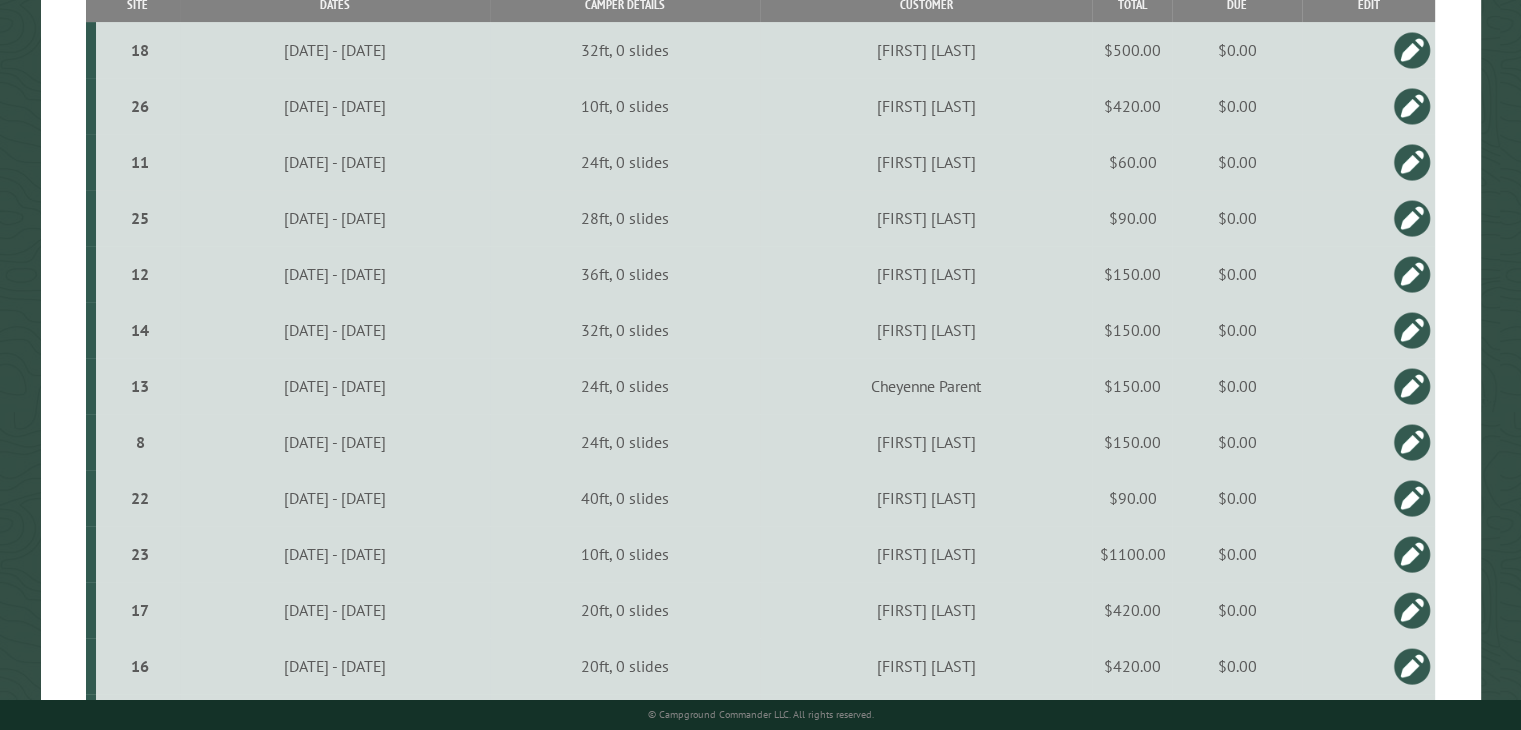 click at bounding box center [1412, 554] 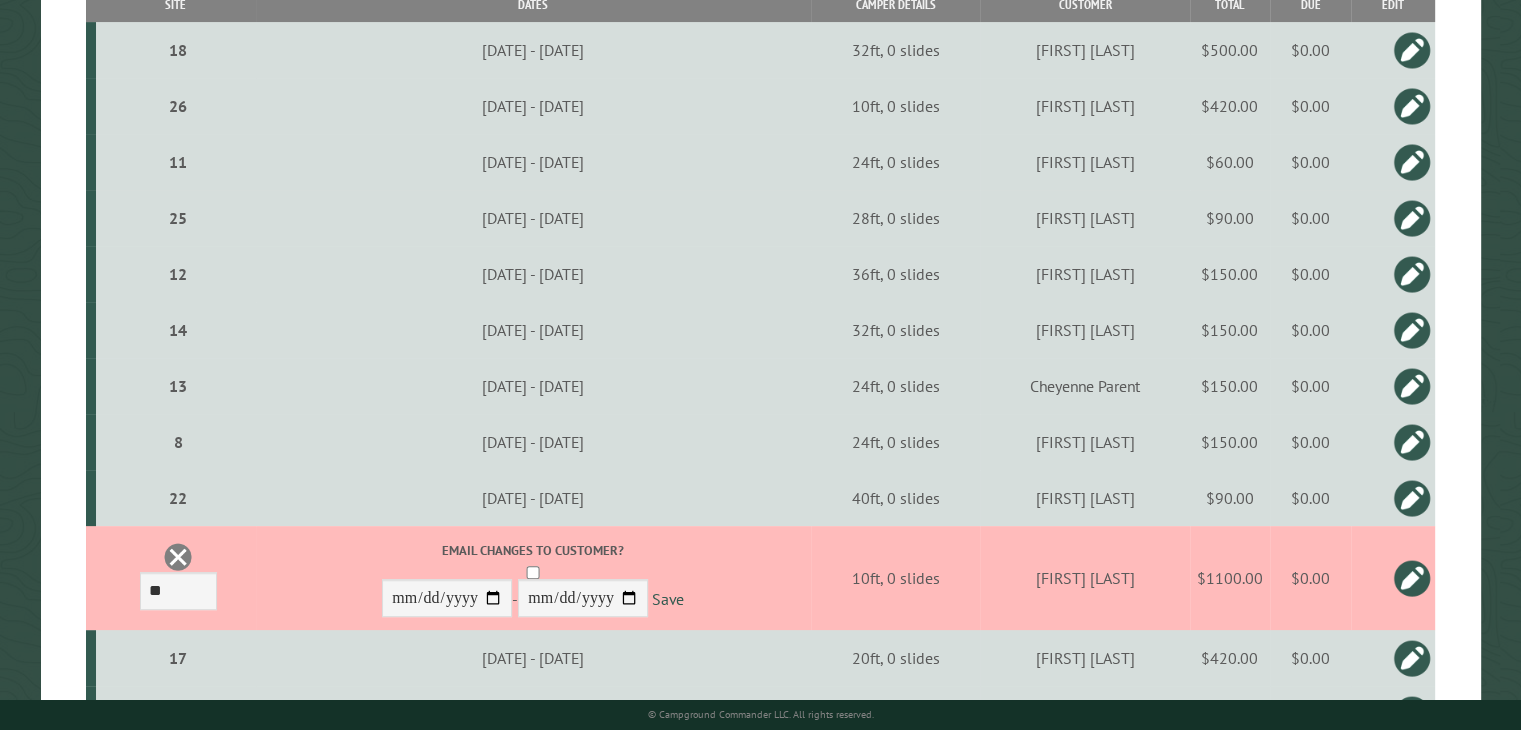 click on "[FIRST] [NAME]" at bounding box center [1084, 578] 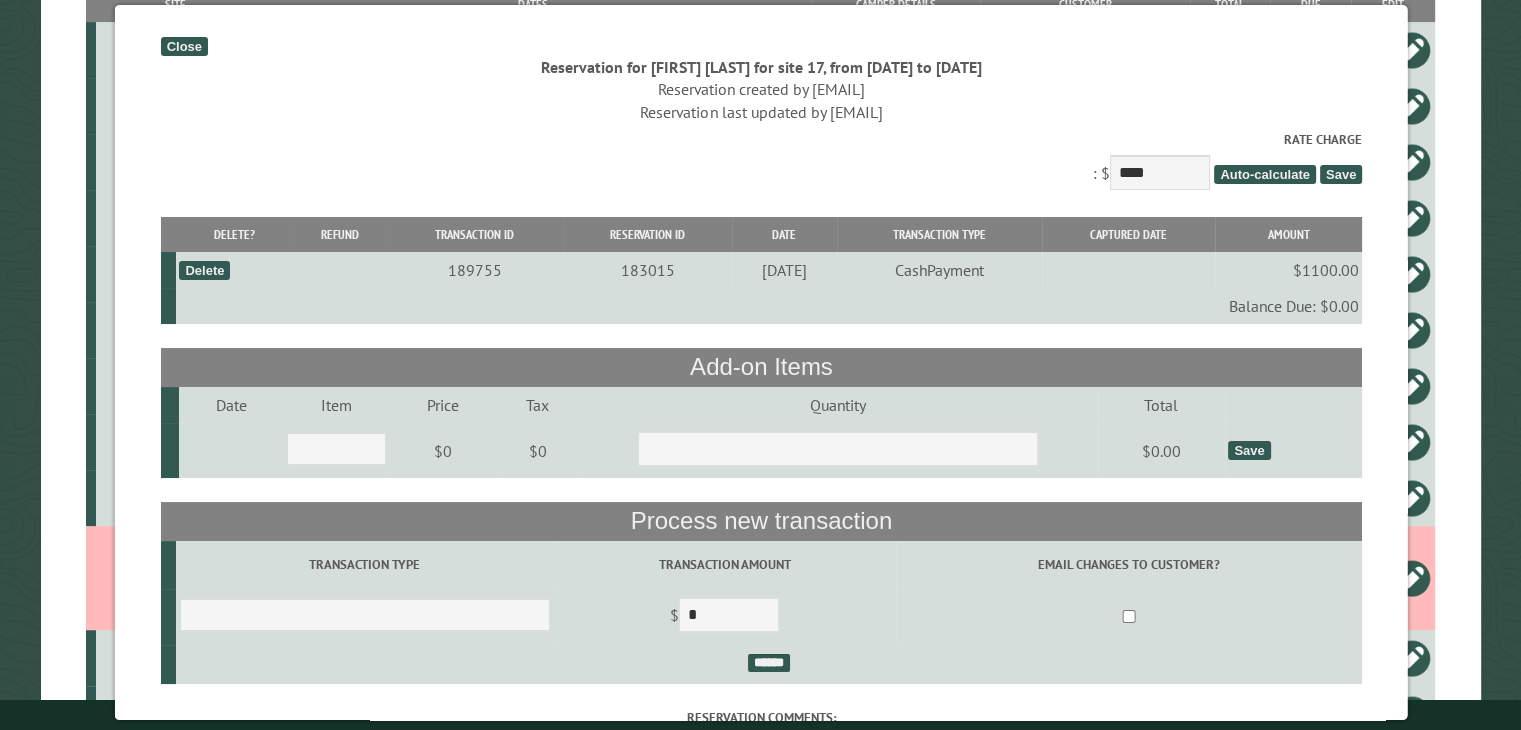 drag, startPoint x: 186, startPoint y: 44, endPoint x: 198, endPoint y: 55, distance: 16.27882 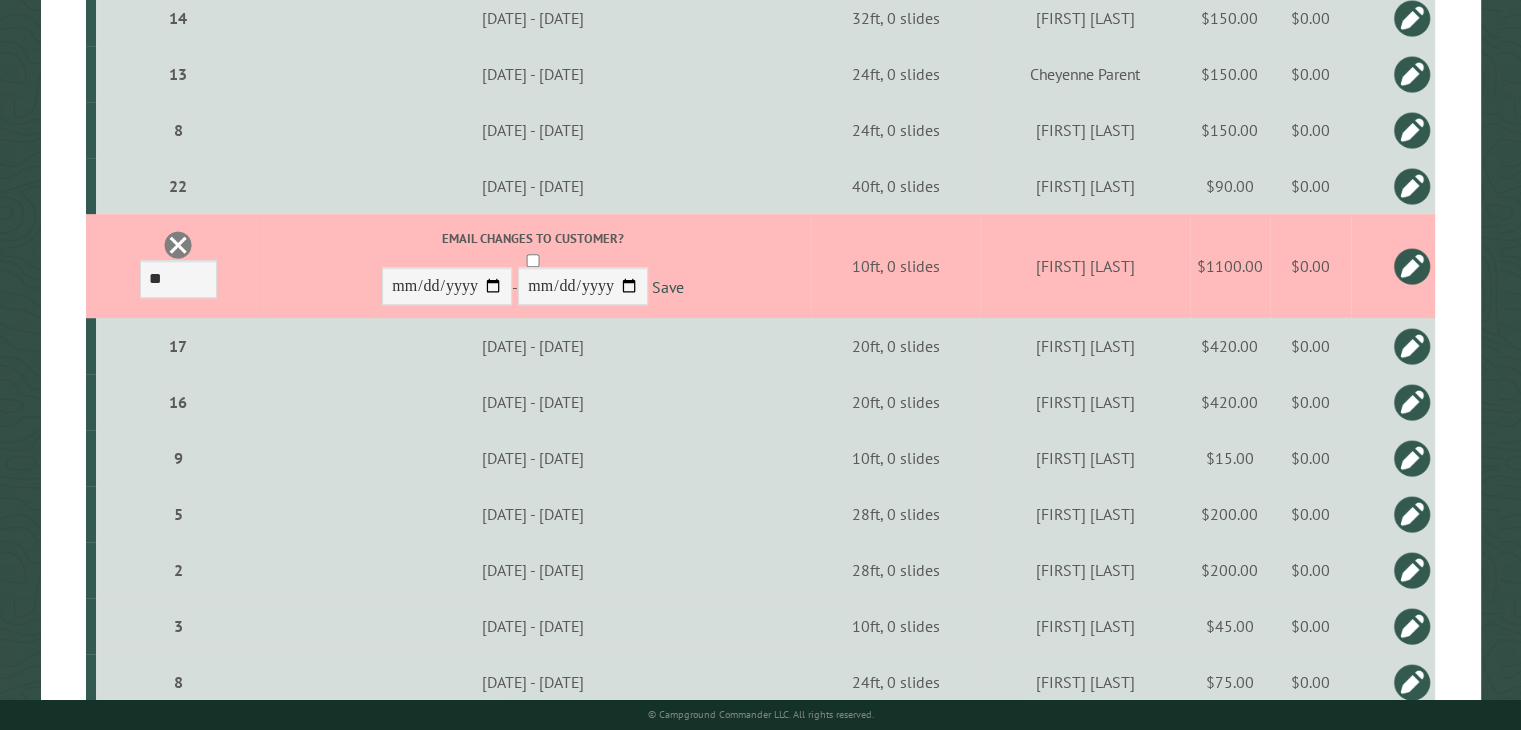 scroll, scrollTop: 888, scrollLeft: 0, axis: vertical 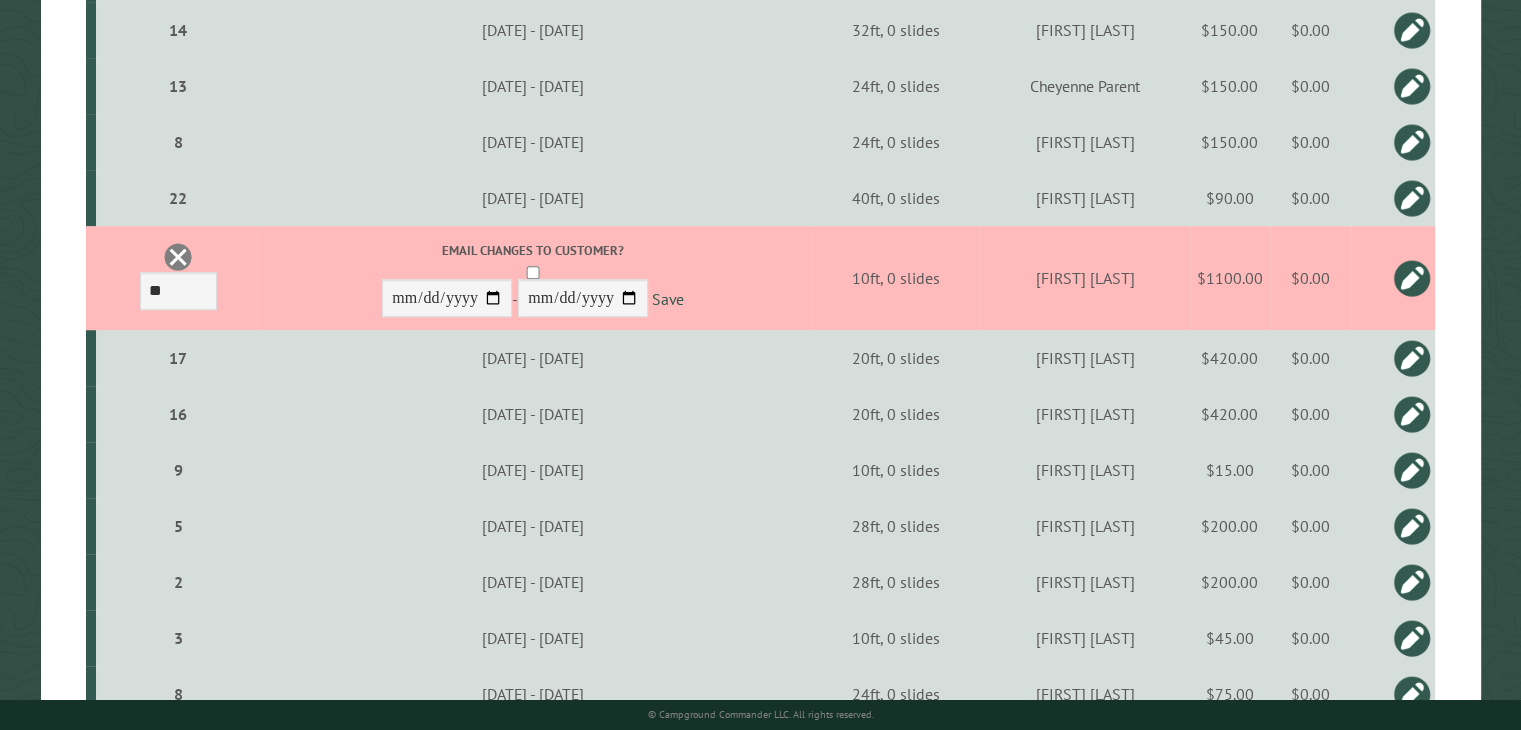 click at bounding box center (1412, 278) 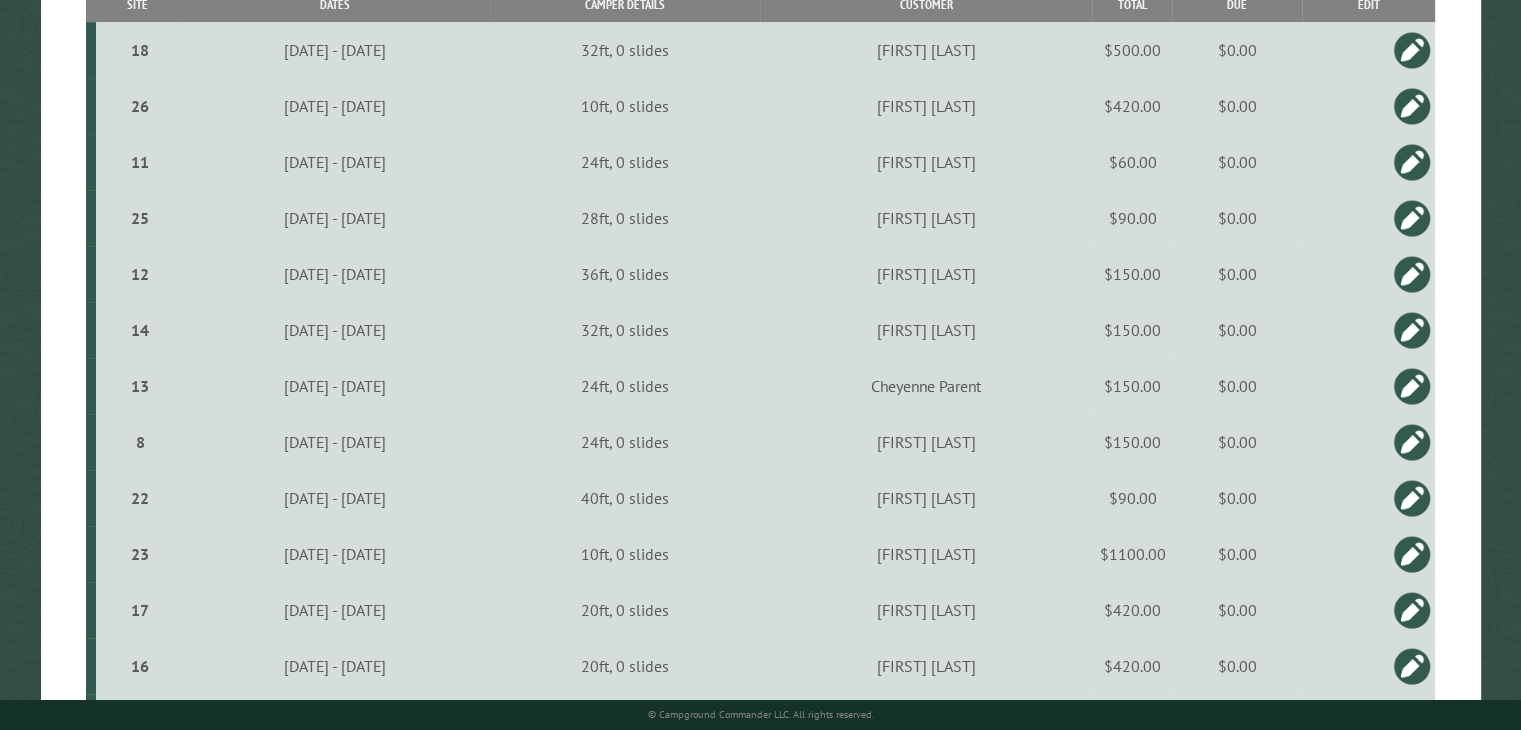 scroll, scrollTop: 0, scrollLeft: 0, axis: both 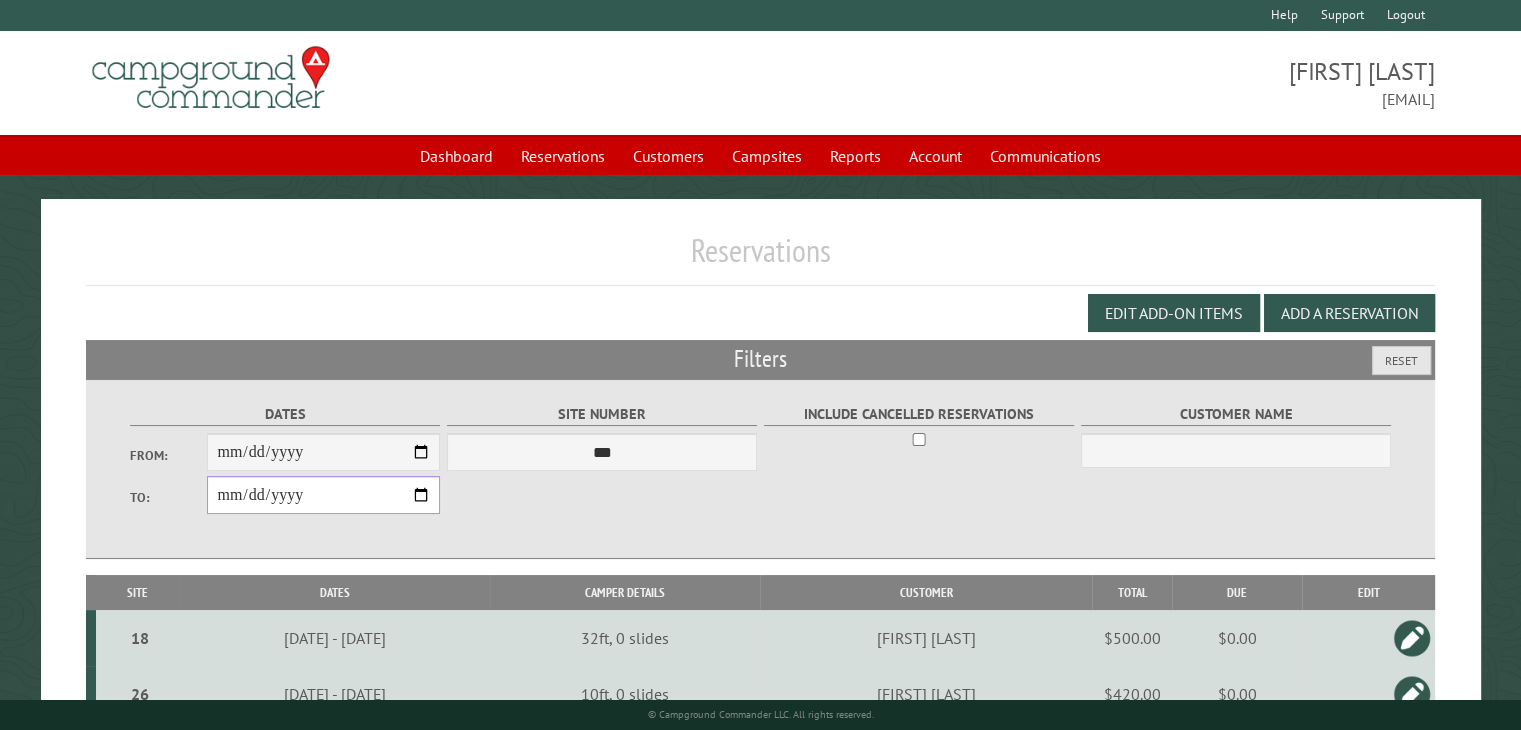 click on "**********" at bounding box center [323, 495] 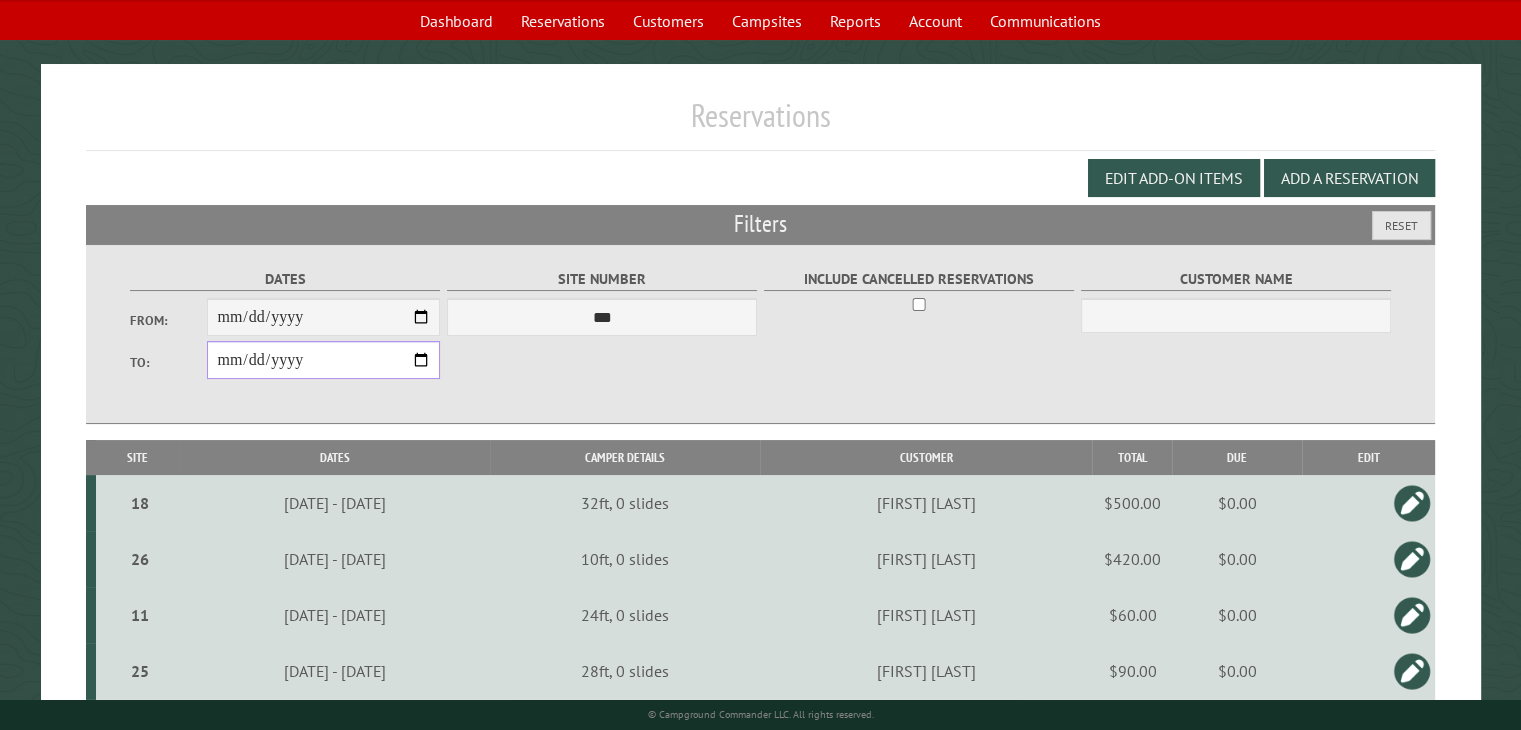 scroll, scrollTop: 88, scrollLeft: 0, axis: vertical 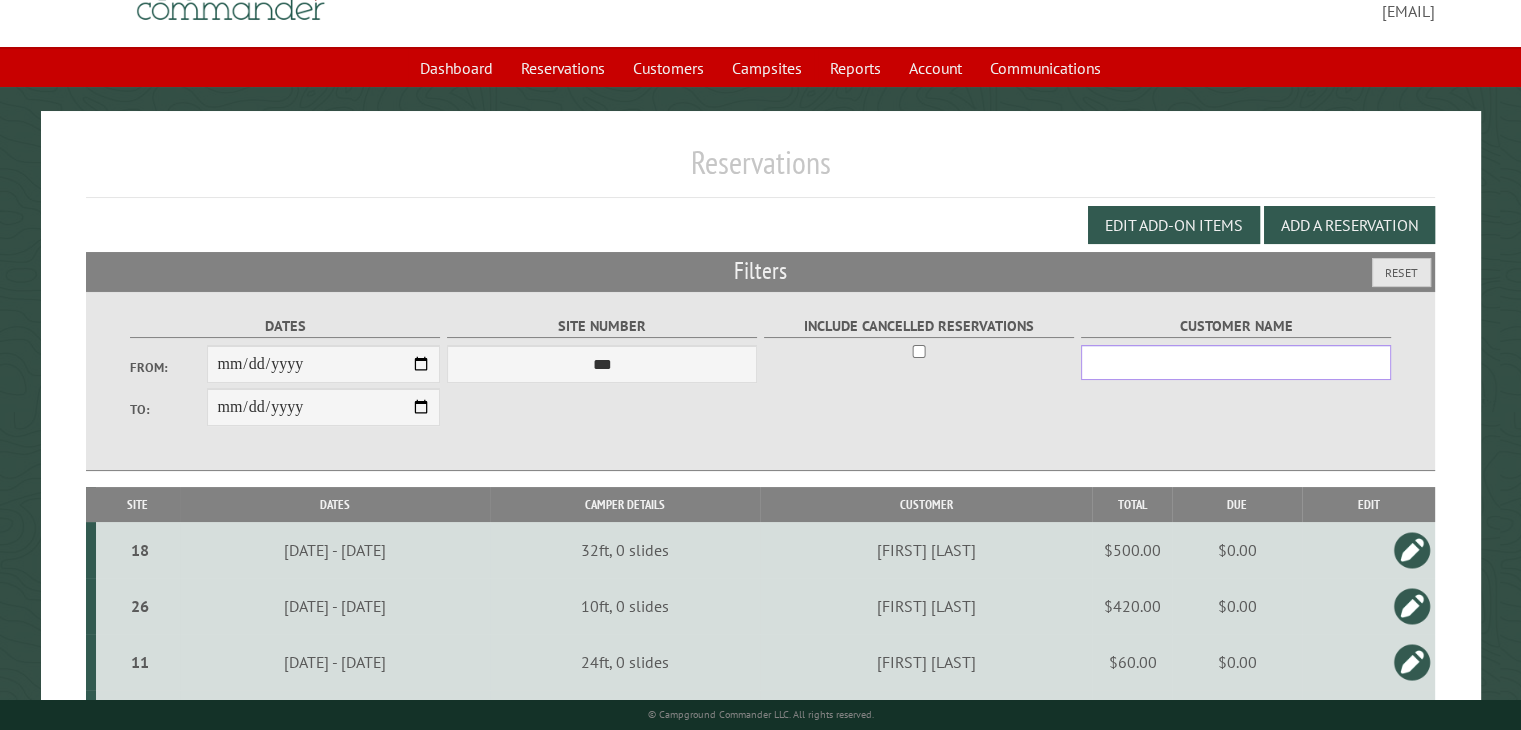 click on "Customer Name" at bounding box center [1236, 362] 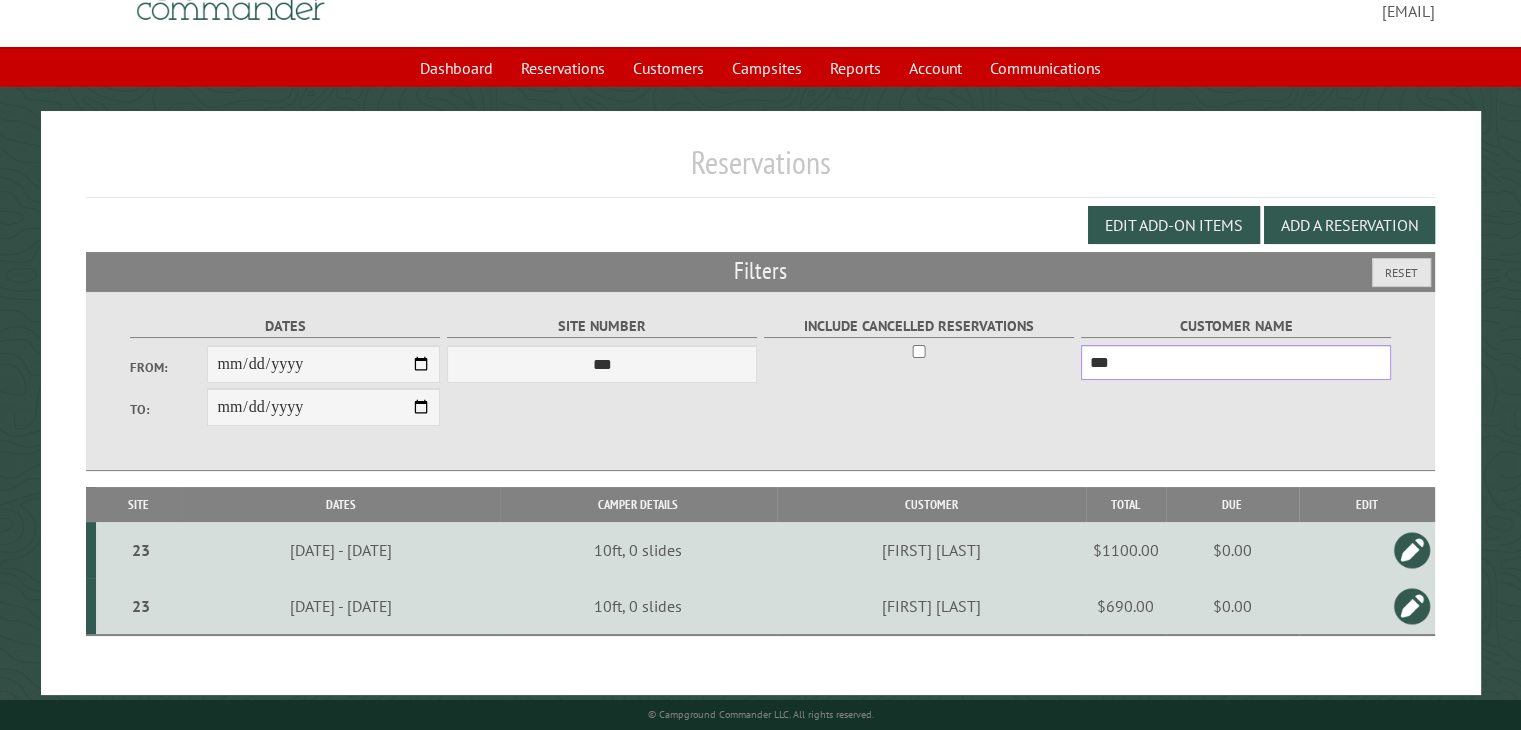 type on "***" 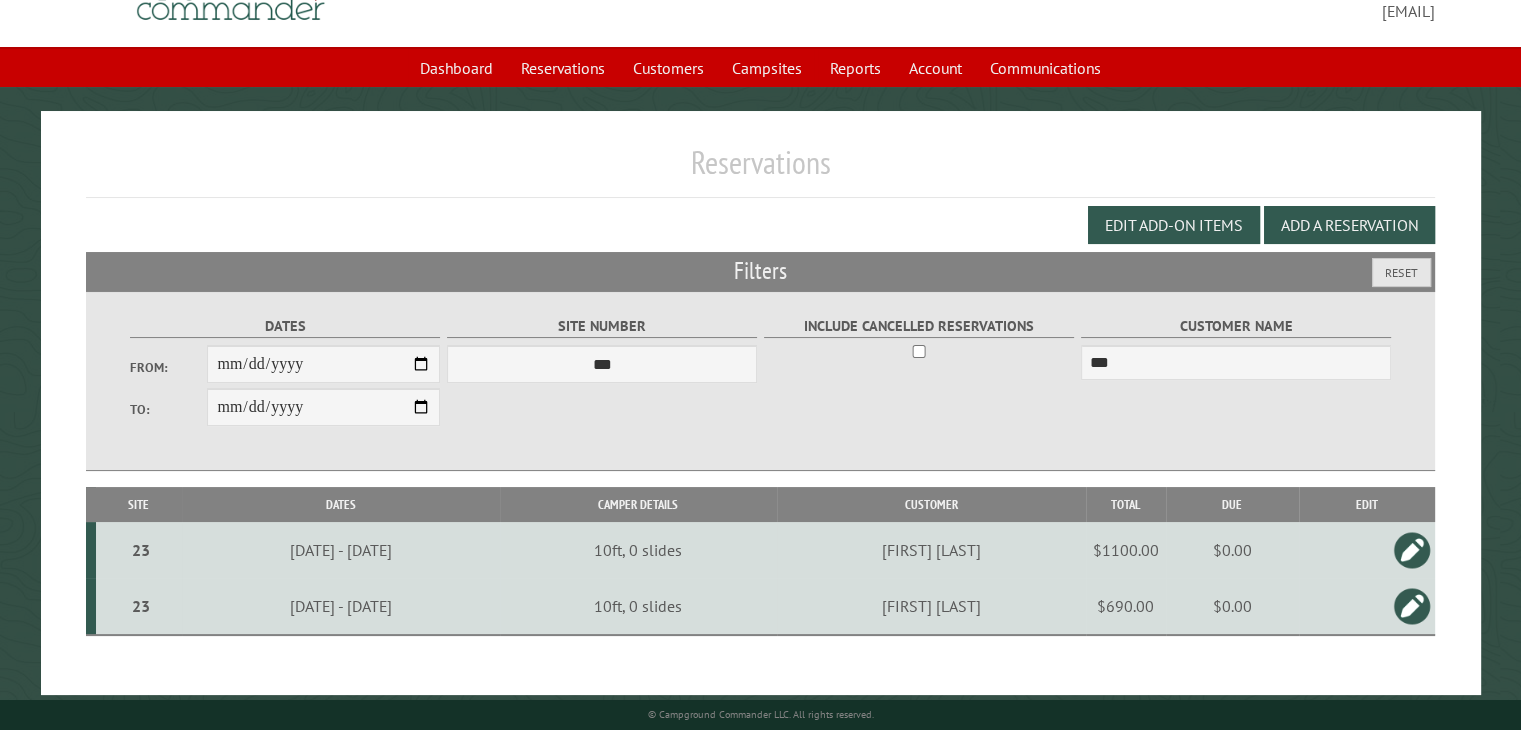 click at bounding box center (1412, 550) 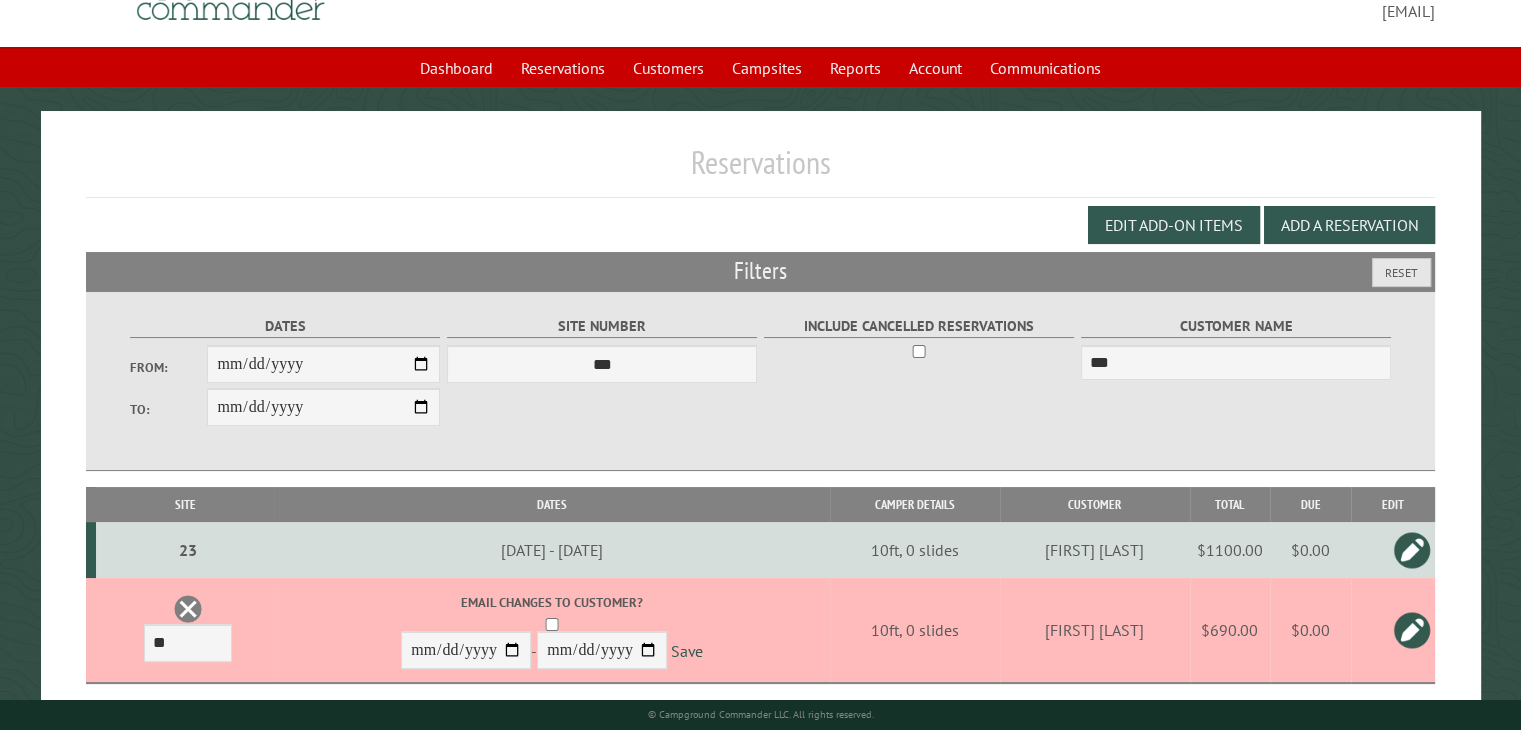 click on "$690.00" at bounding box center (1230, 550) 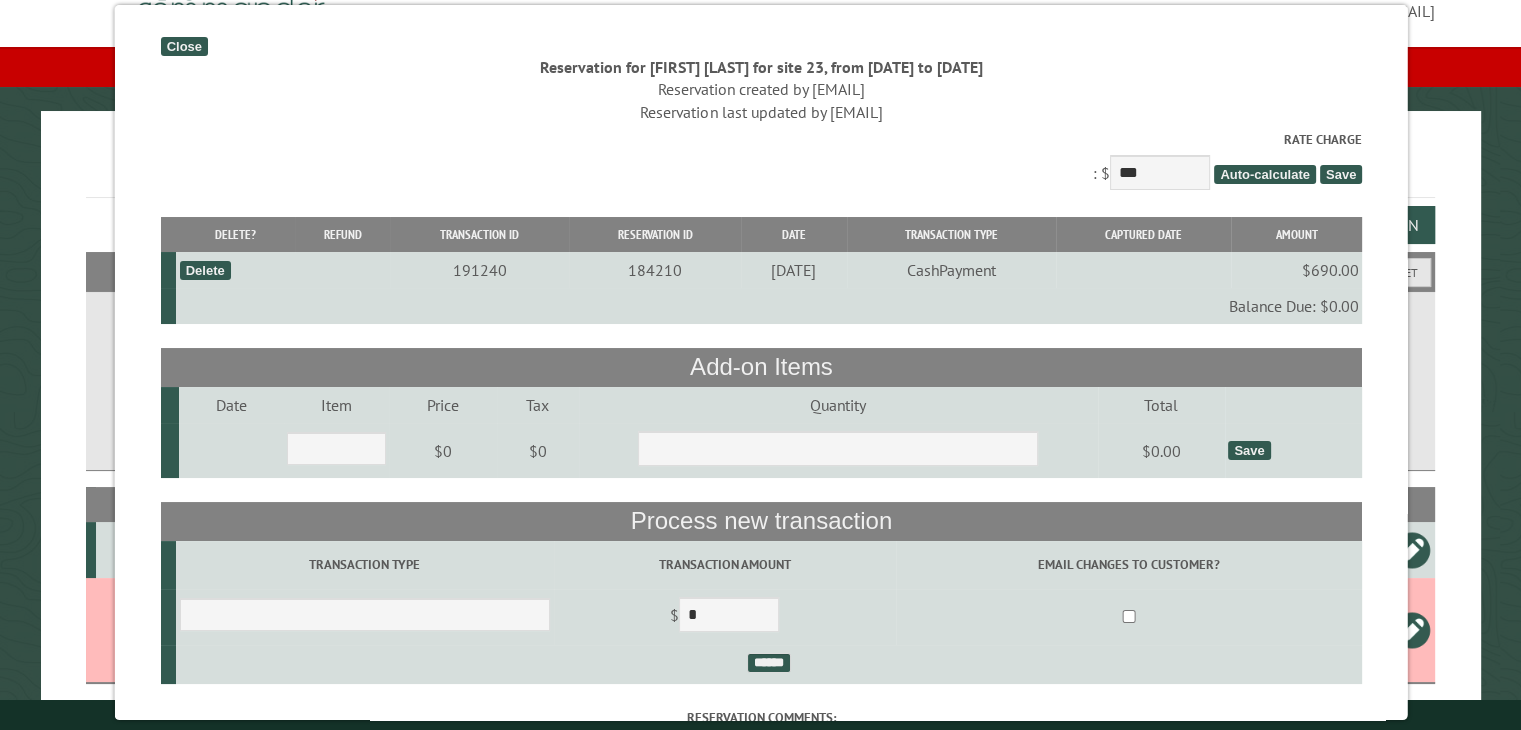 click on "Close" at bounding box center (183, 46) 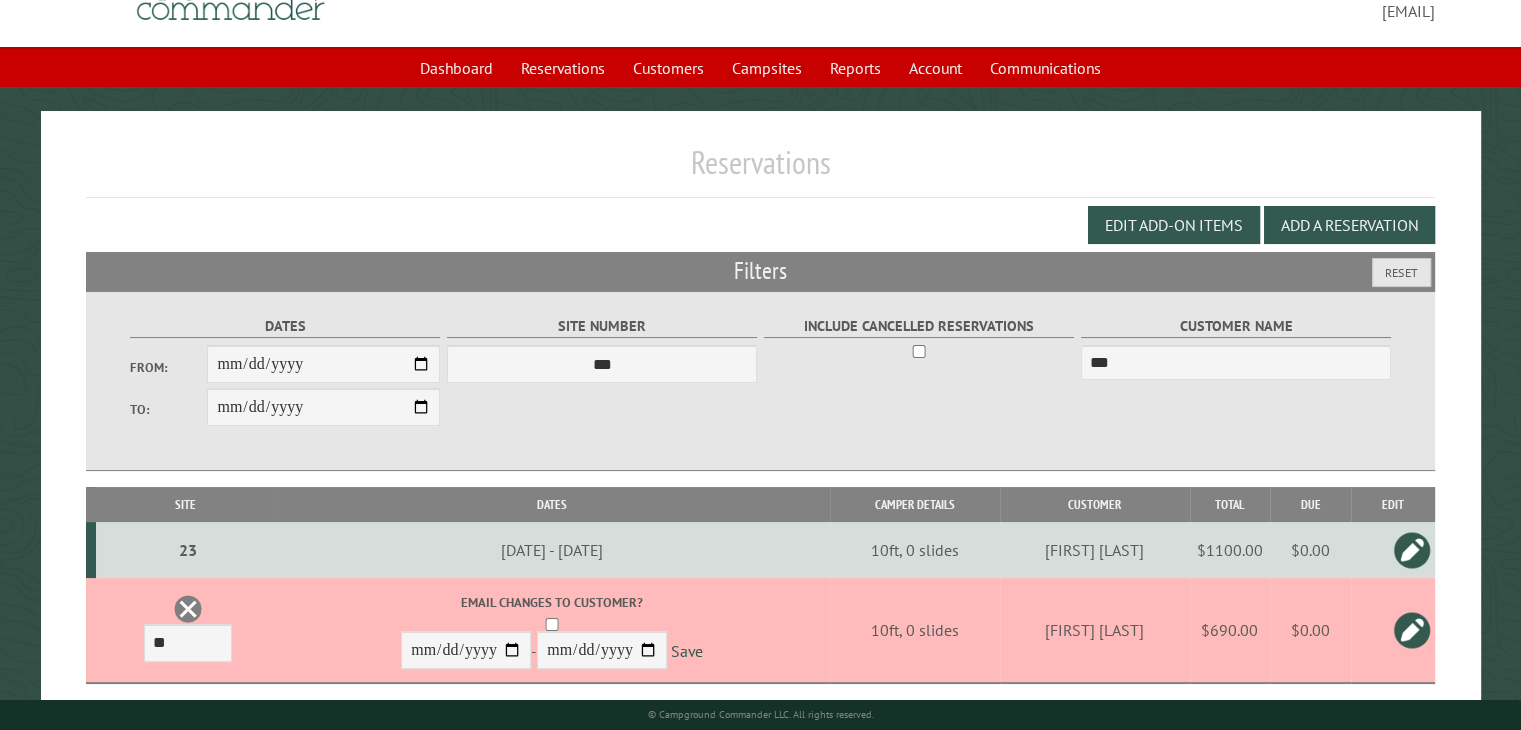scroll, scrollTop: 150, scrollLeft: 0, axis: vertical 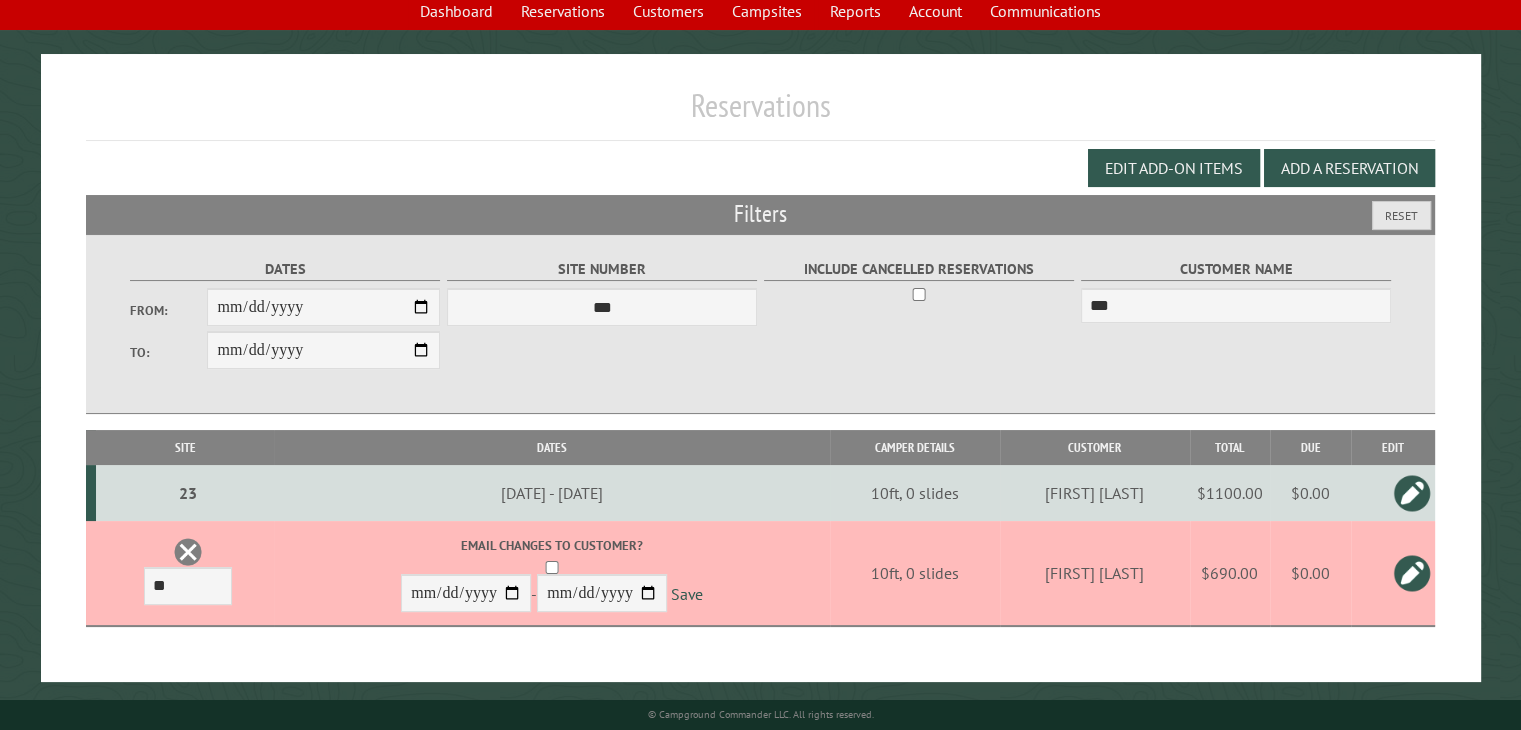 click at bounding box center [1412, 493] 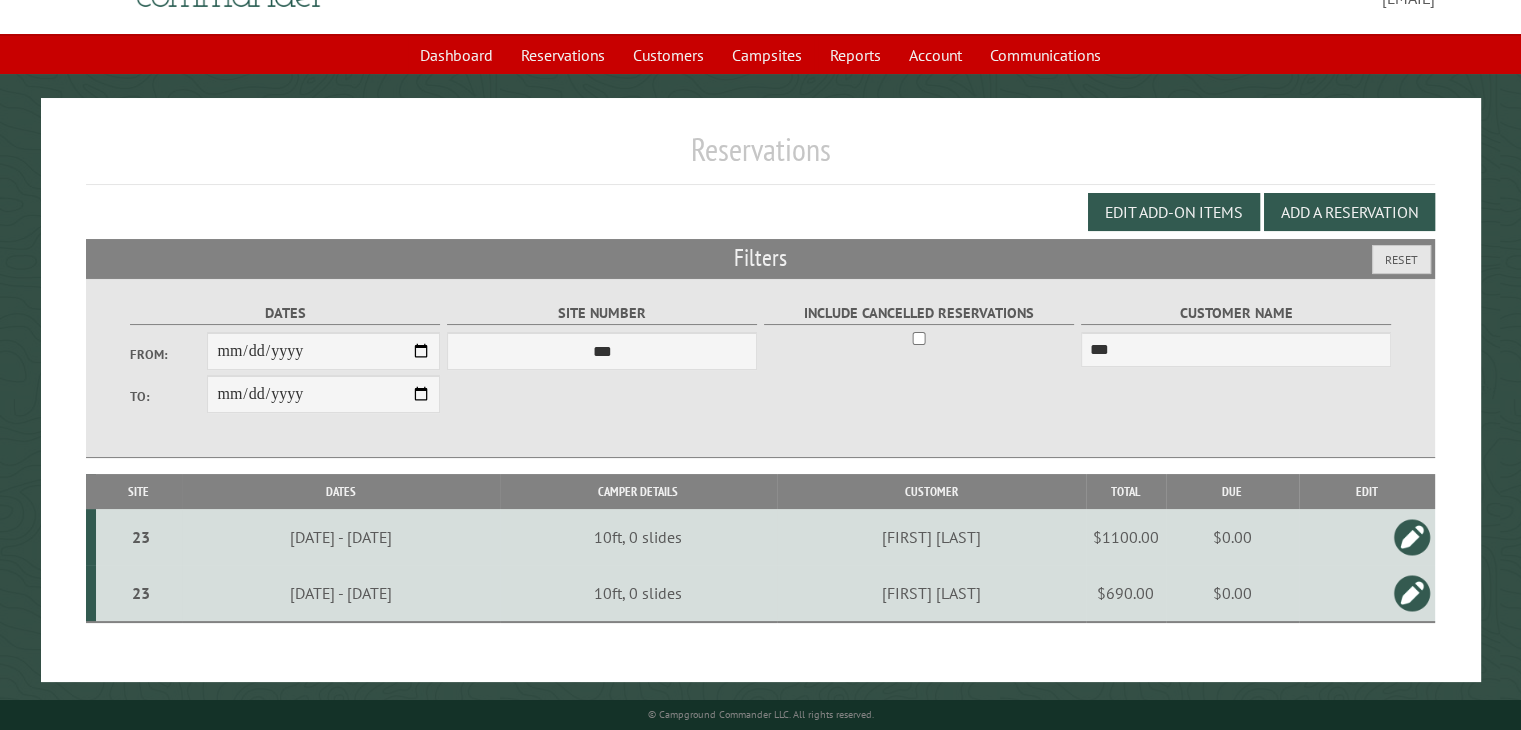 scroll, scrollTop: 100, scrollLeft: 0, axis: vertical 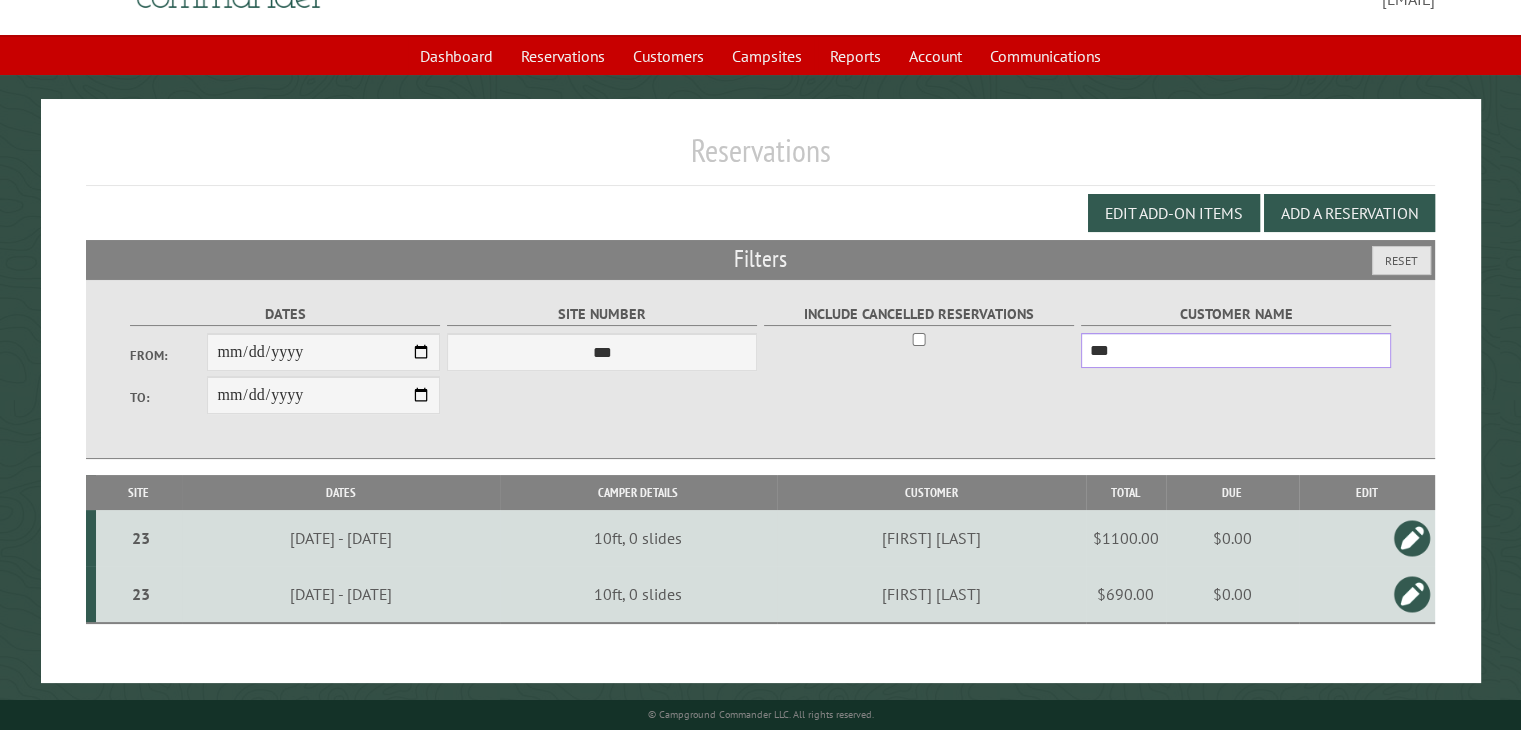 click on "***" at bounding box center (1236, 350) 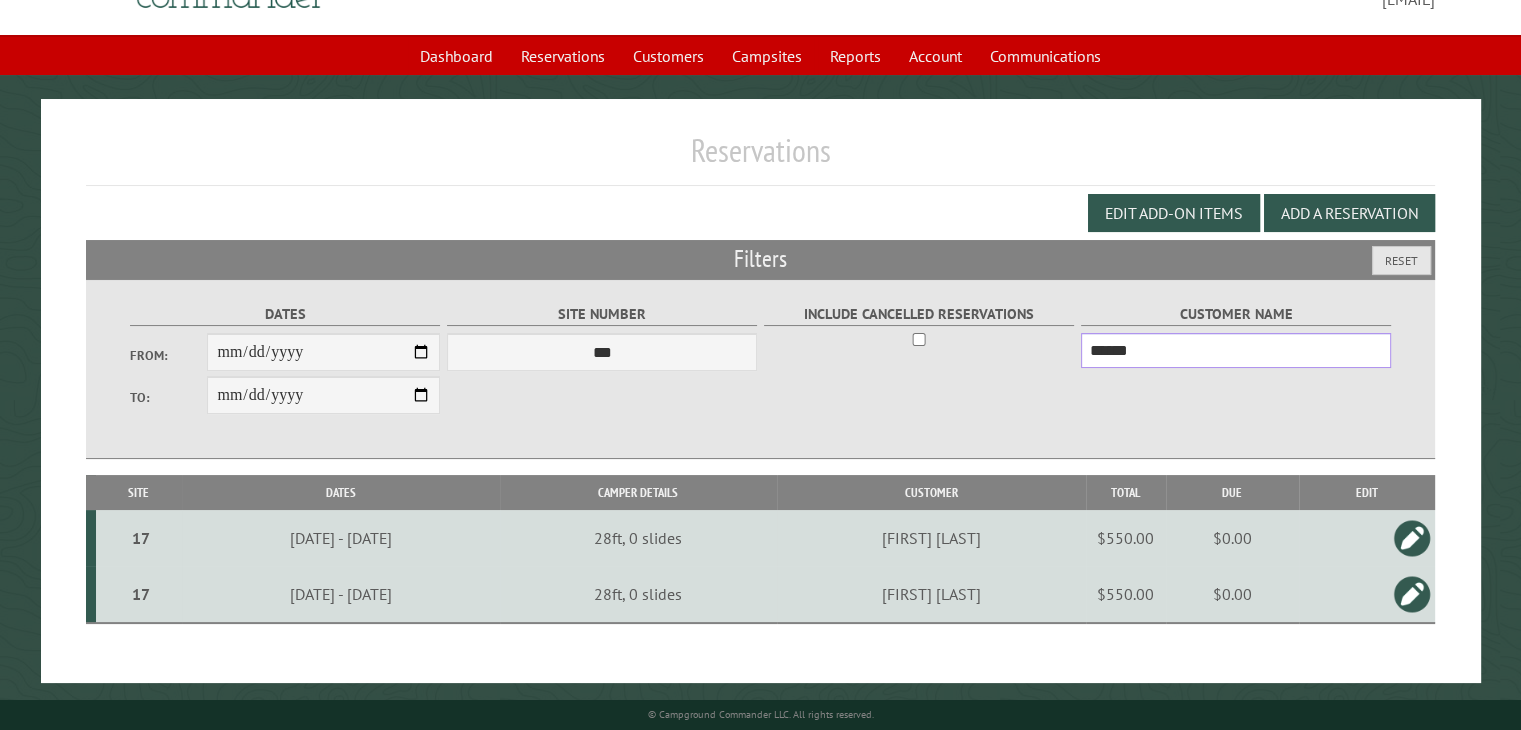 type on "******" 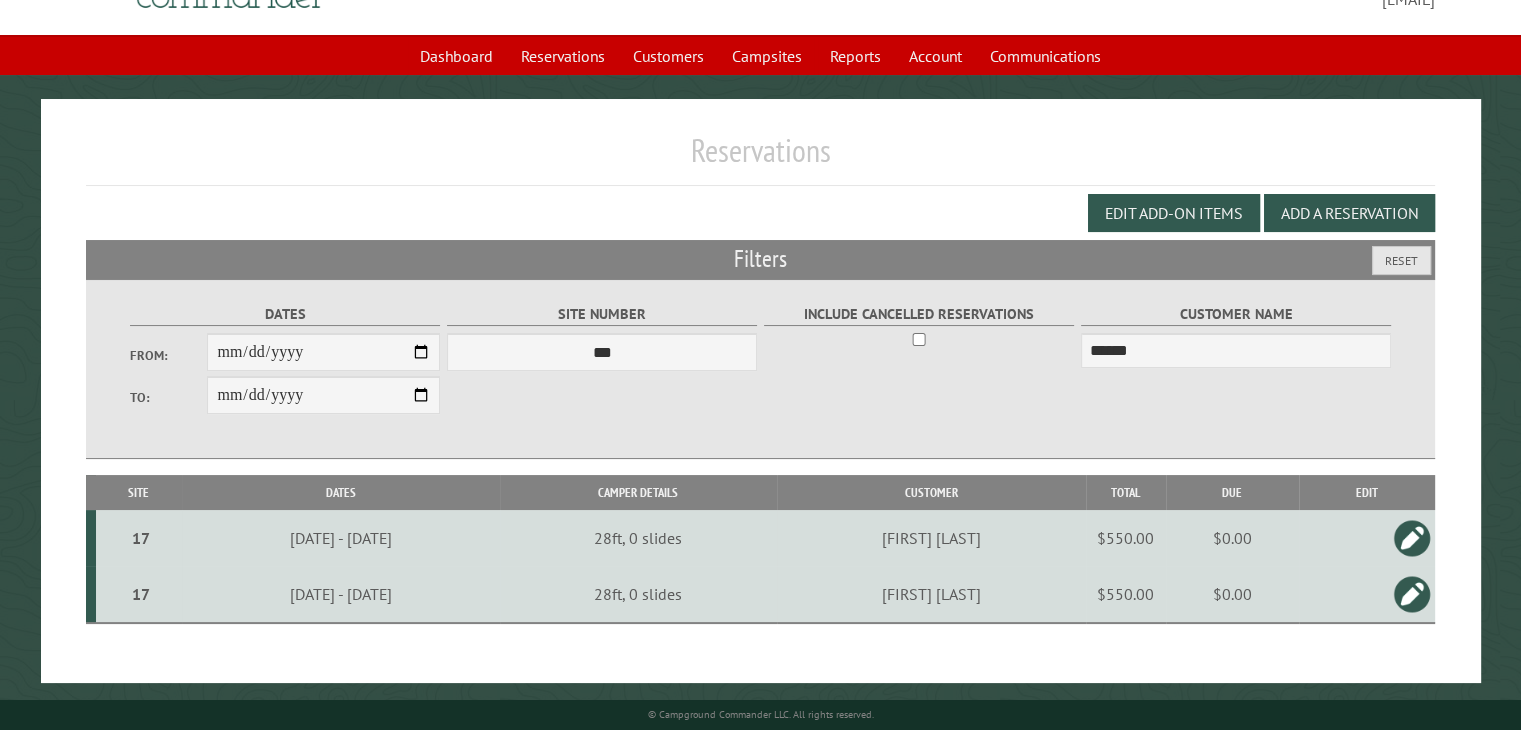click at bounding box center [1412, 538] 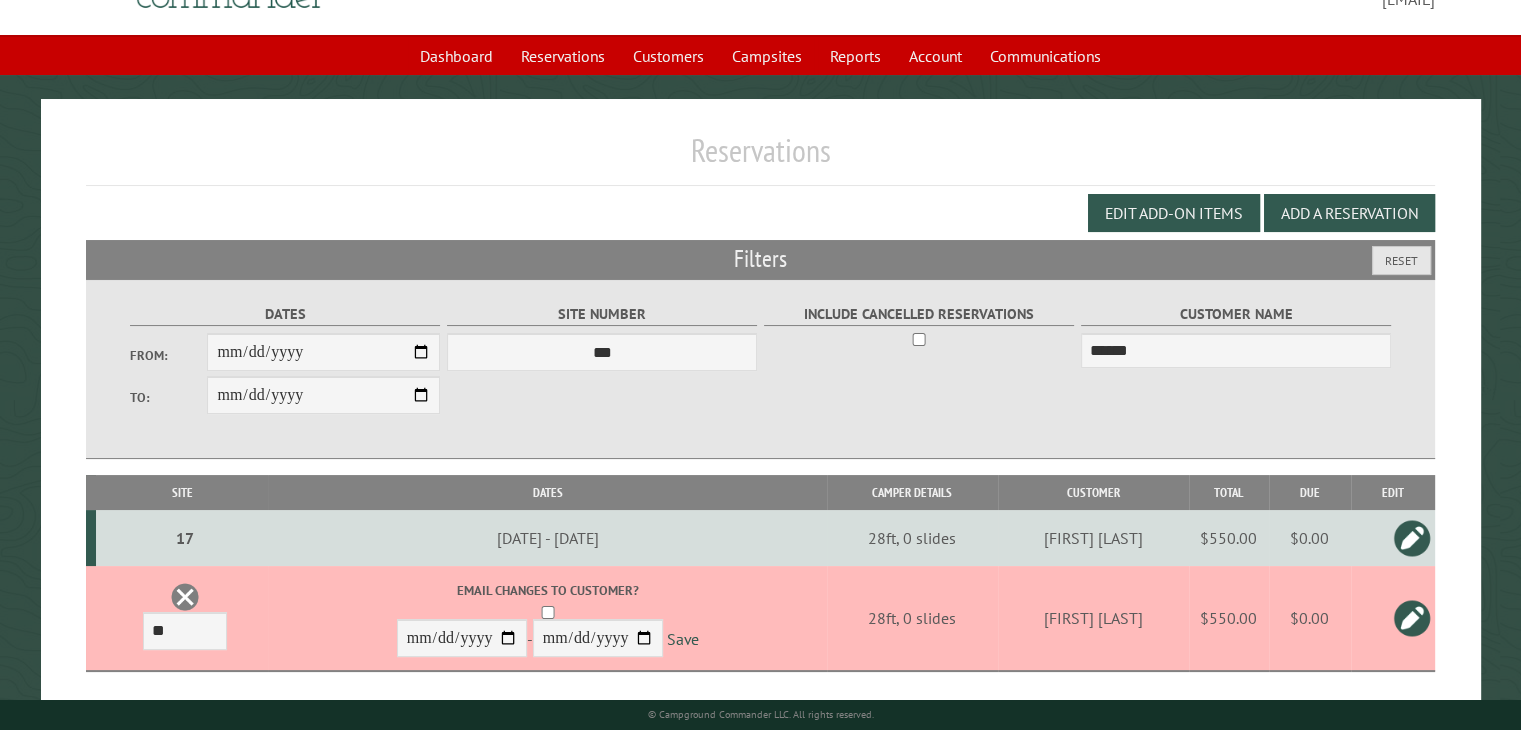 click on "$550.00" at bounding box center [1229, 538] 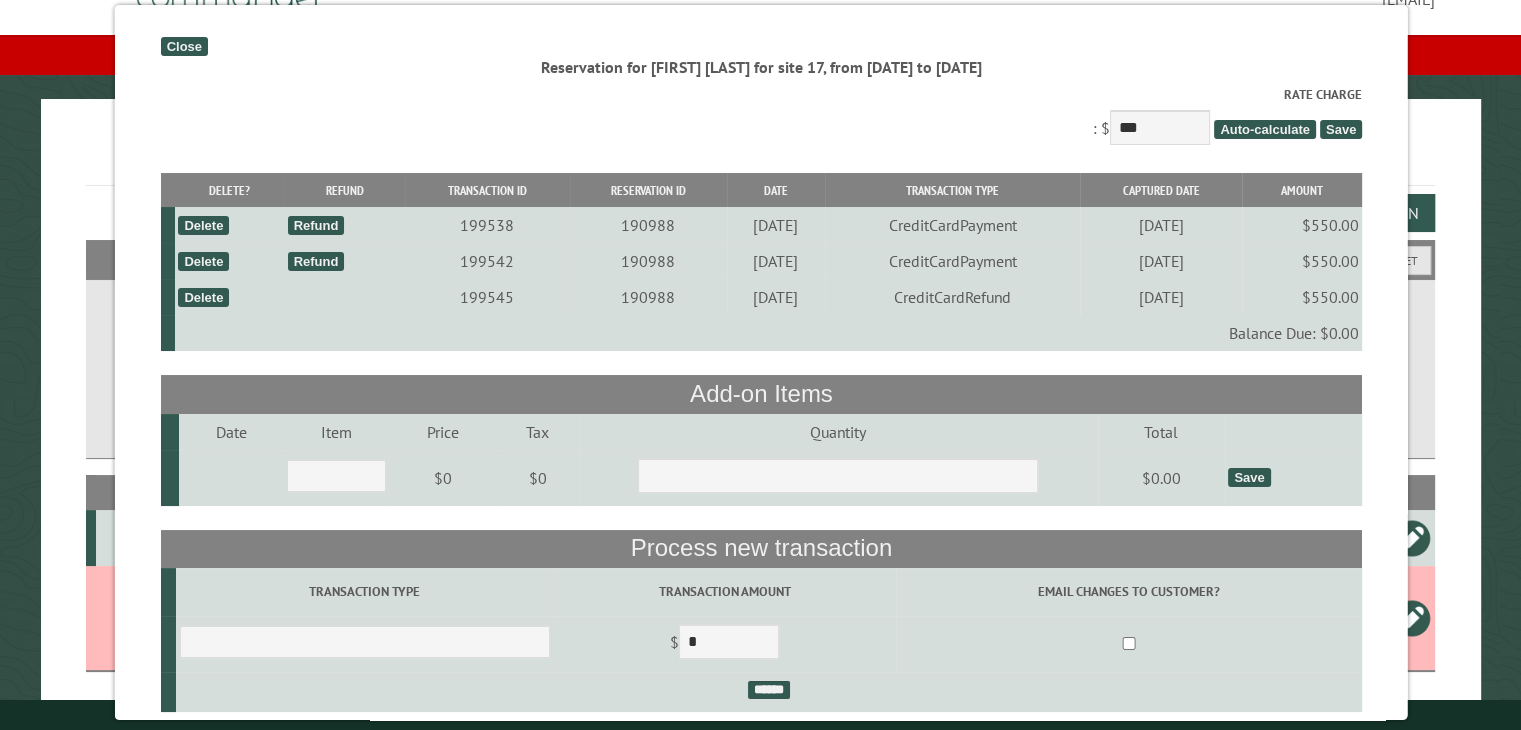 click on "Refund" at bounding box center (315, 225) 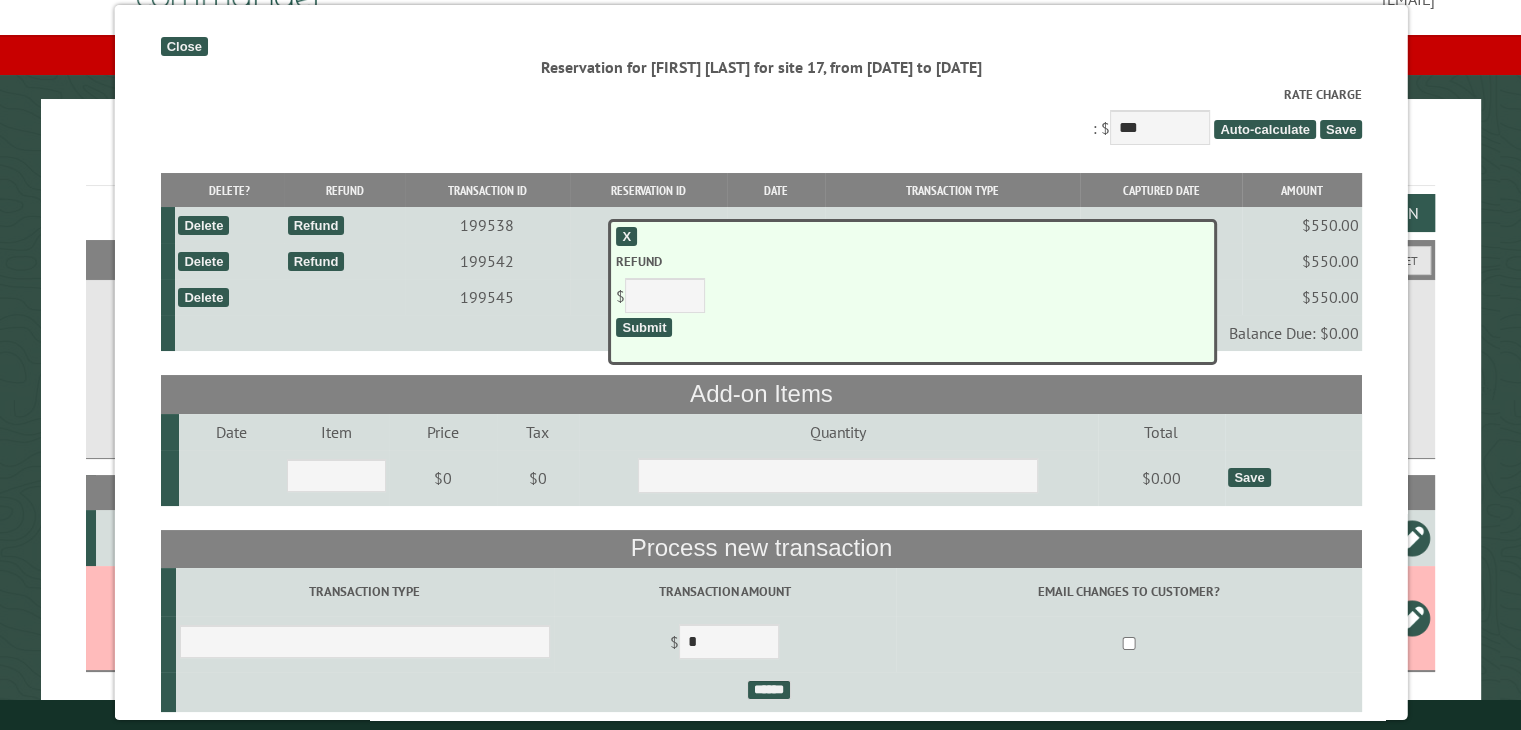 click on "Refund" at bounding box center [344, 297] 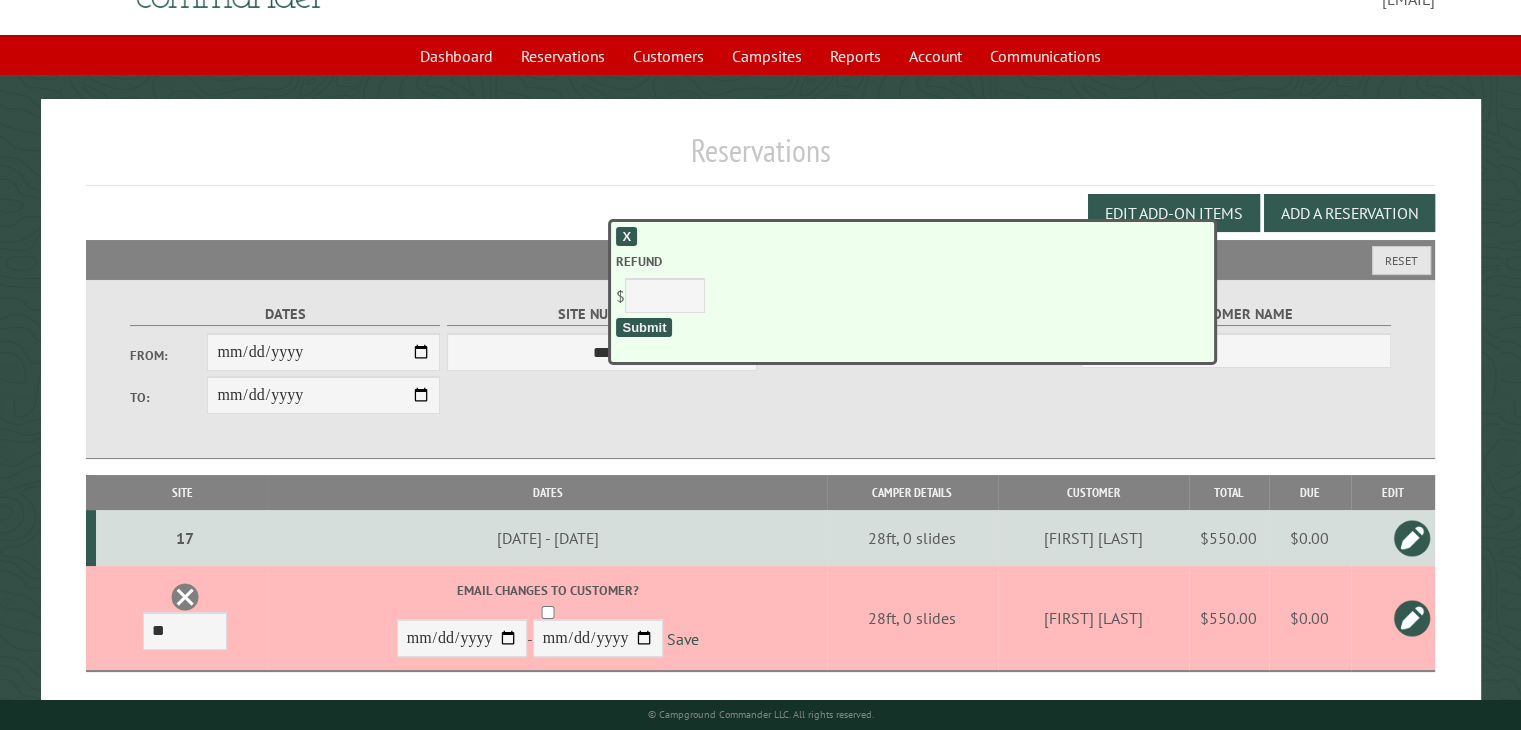 click on "**********" at bounding box center [761, 369] 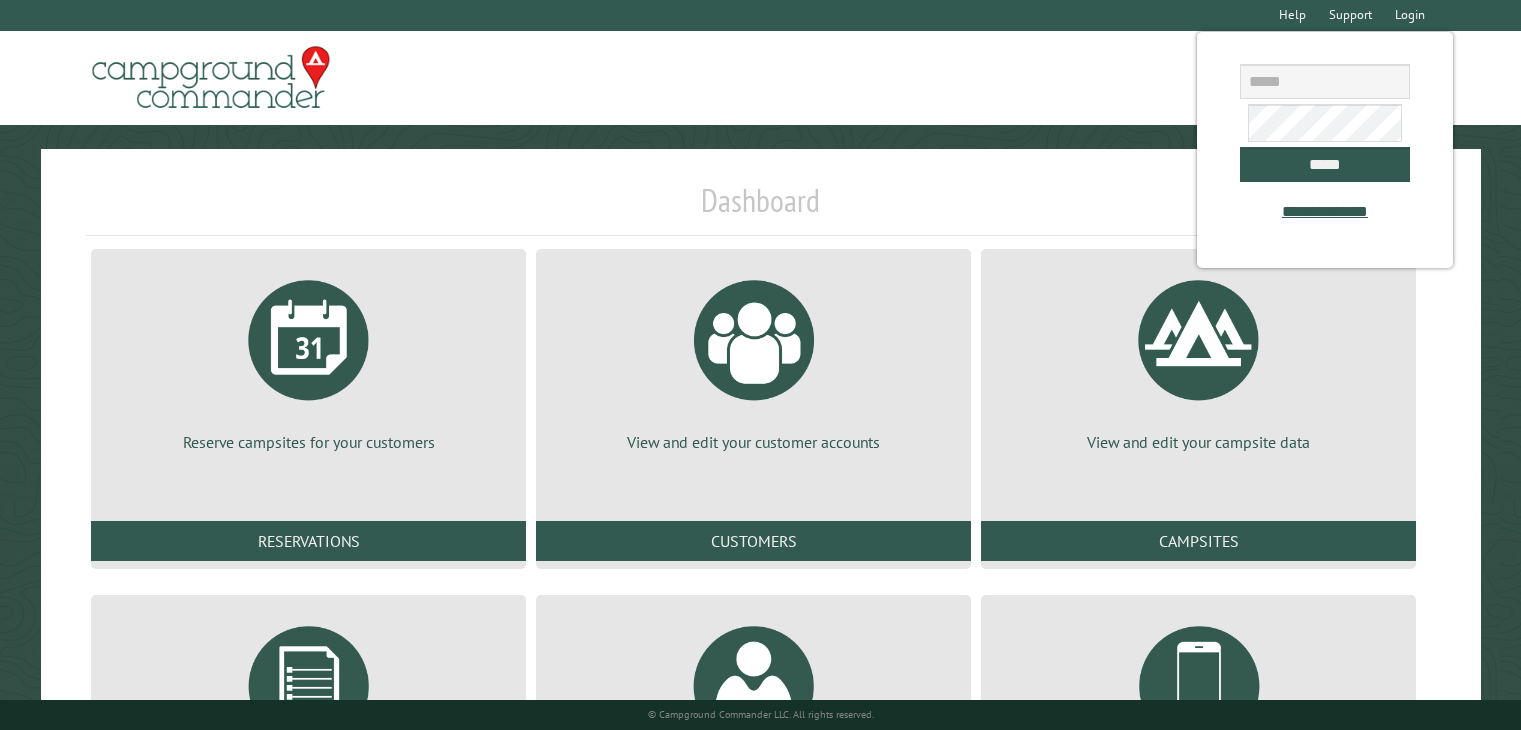 scroll, scrollTop: 0, scrollLeft: 0, axis: both 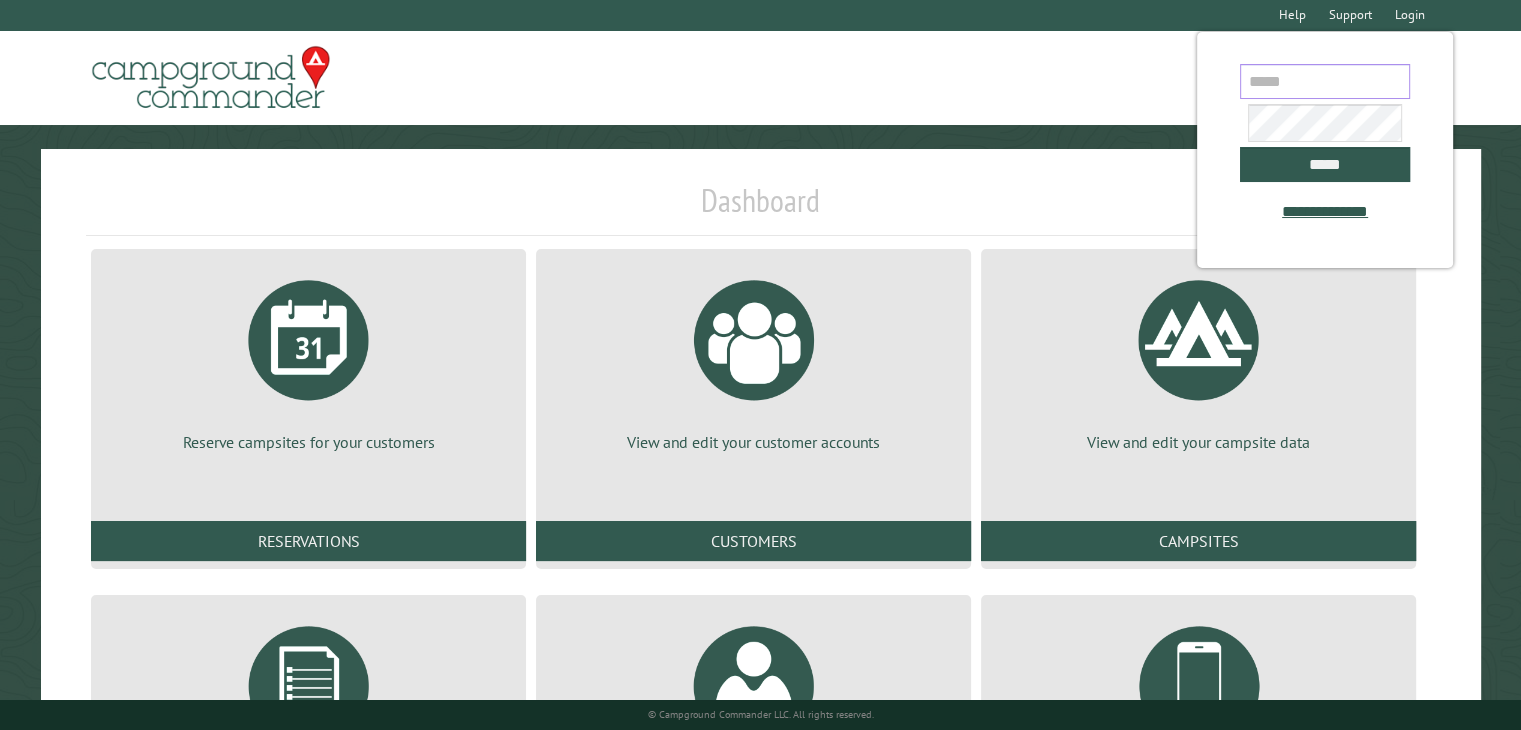click at bounding box center [1325, 81] 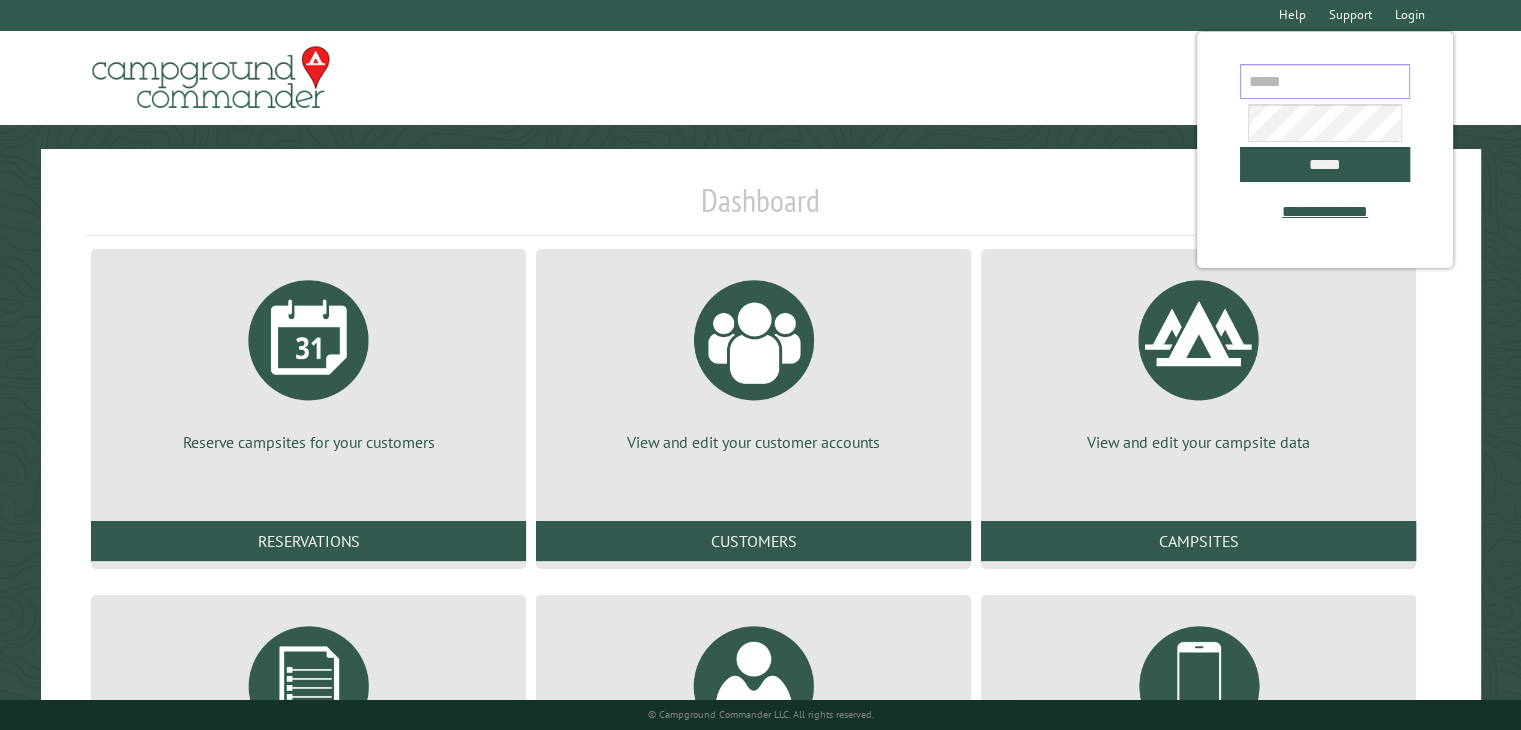 type on "**********" 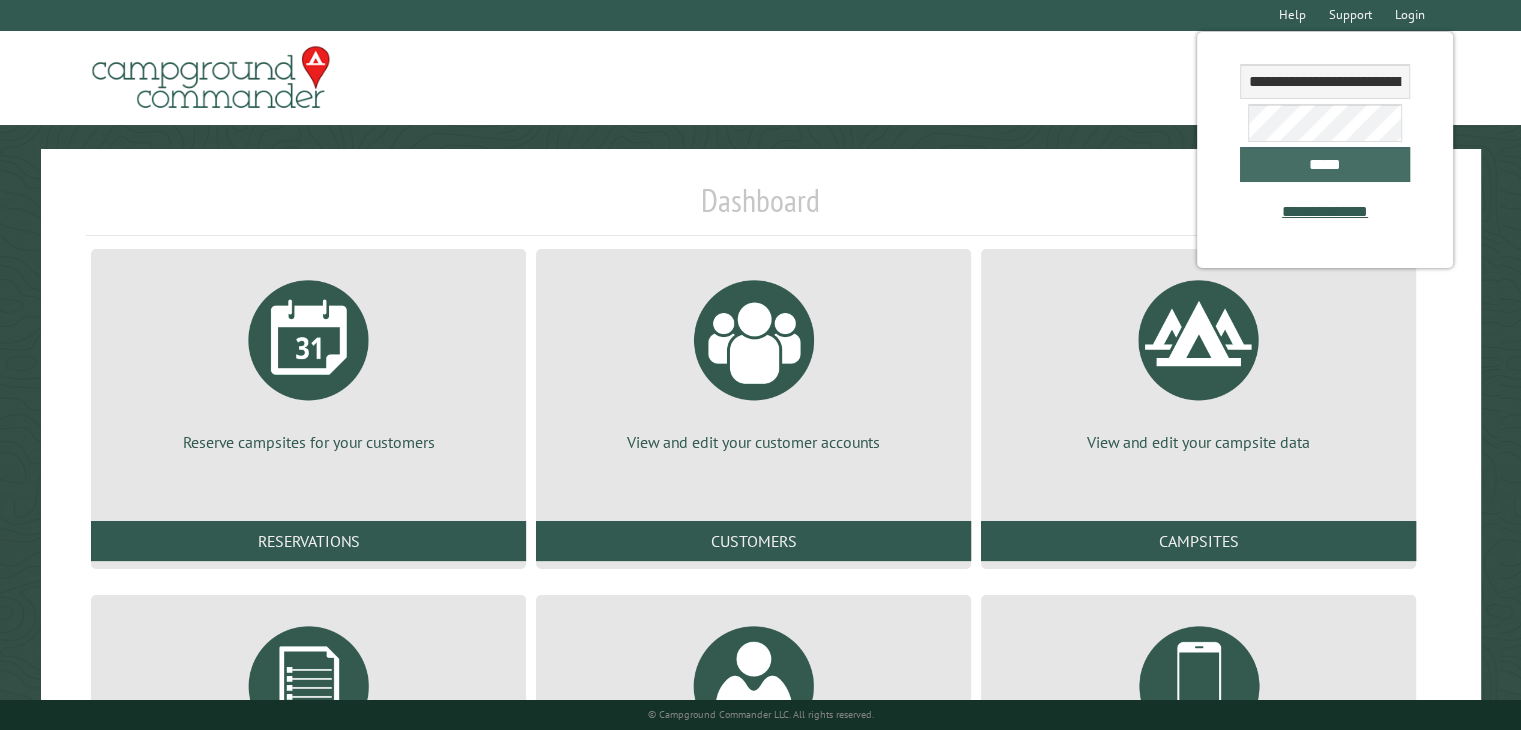 click on "*****" at bounding box center [1325, 164] 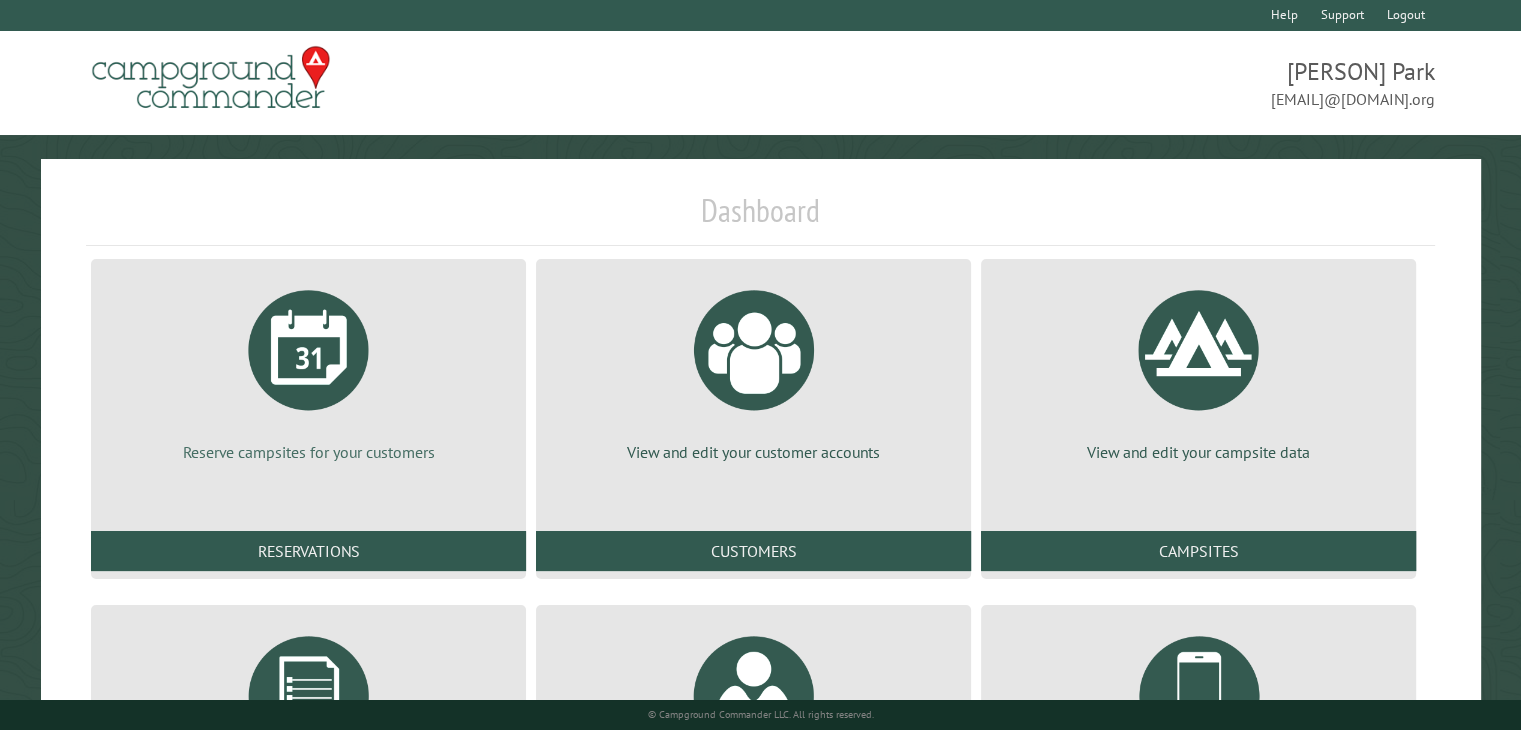 click at bounding box center (309, 350) 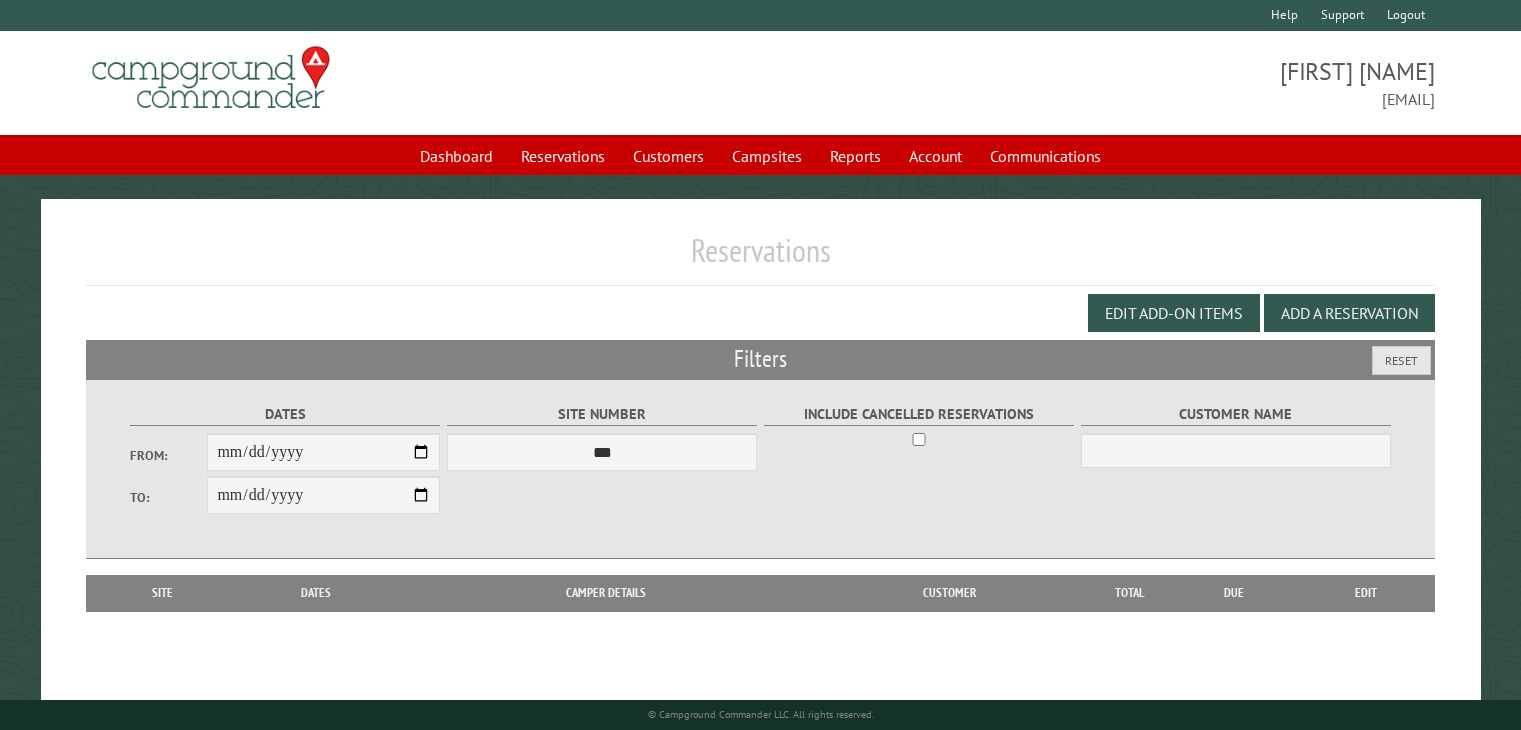 scroll, scrollTop: 0, scrollLeft: 0, axis: both 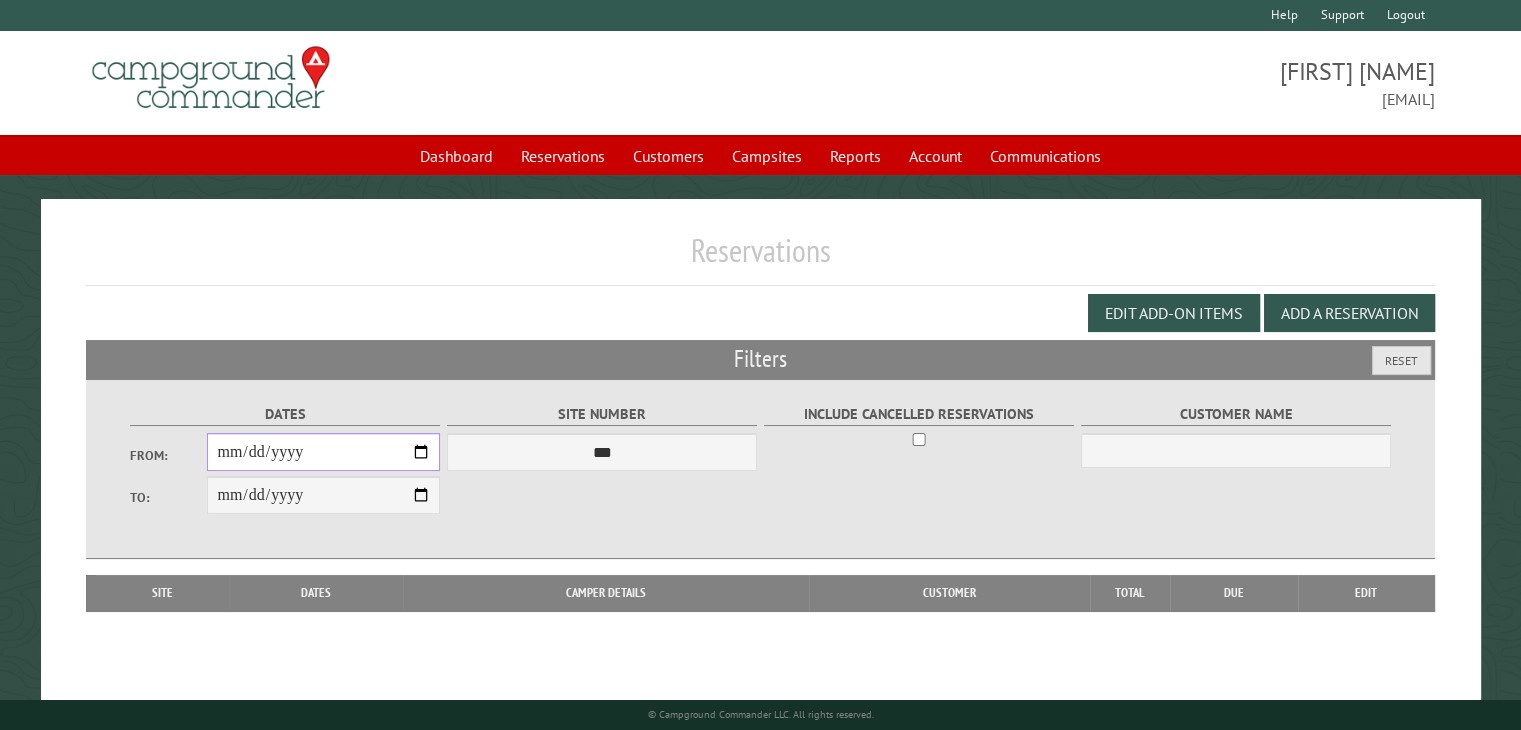 click on "From:" at bounding box center [323, 452] 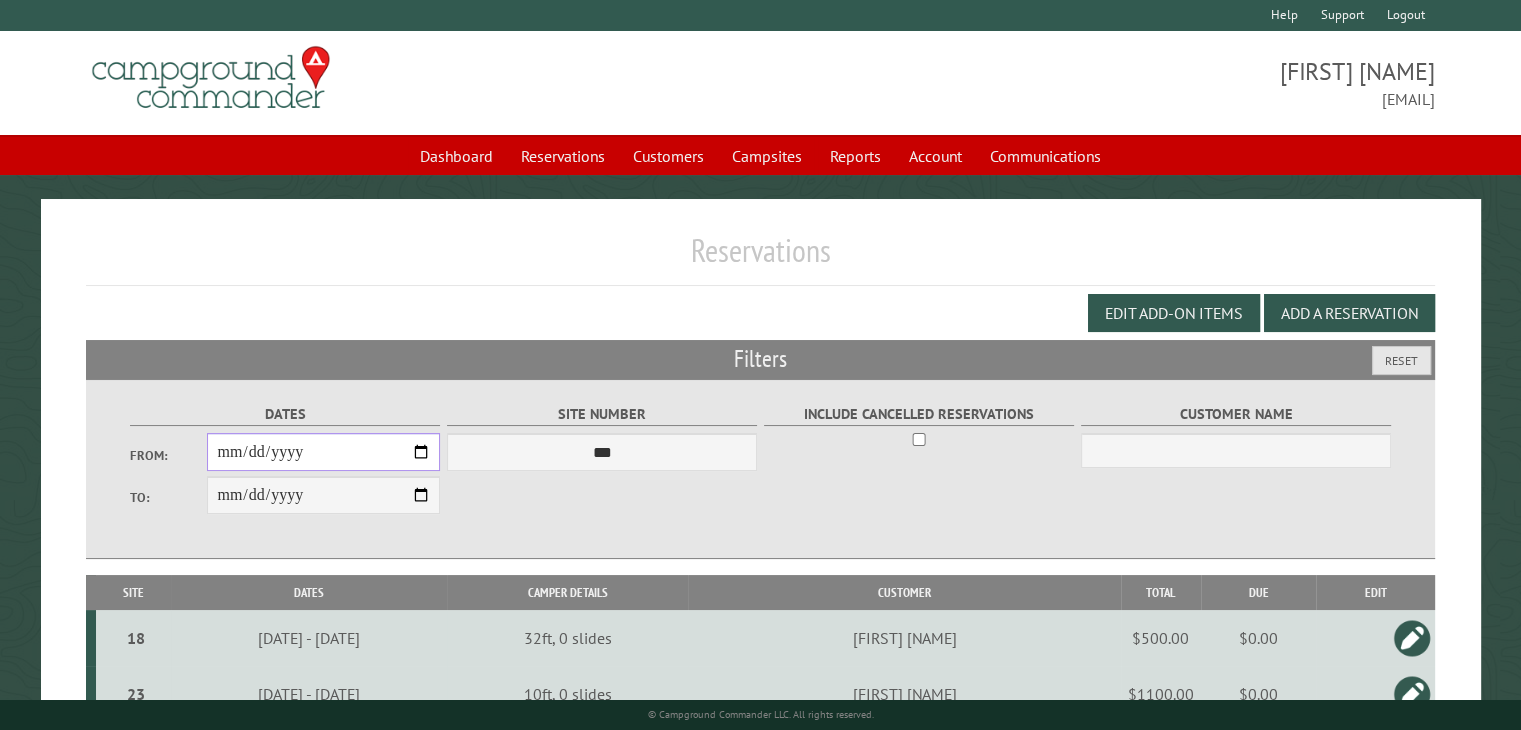 type on "**********" 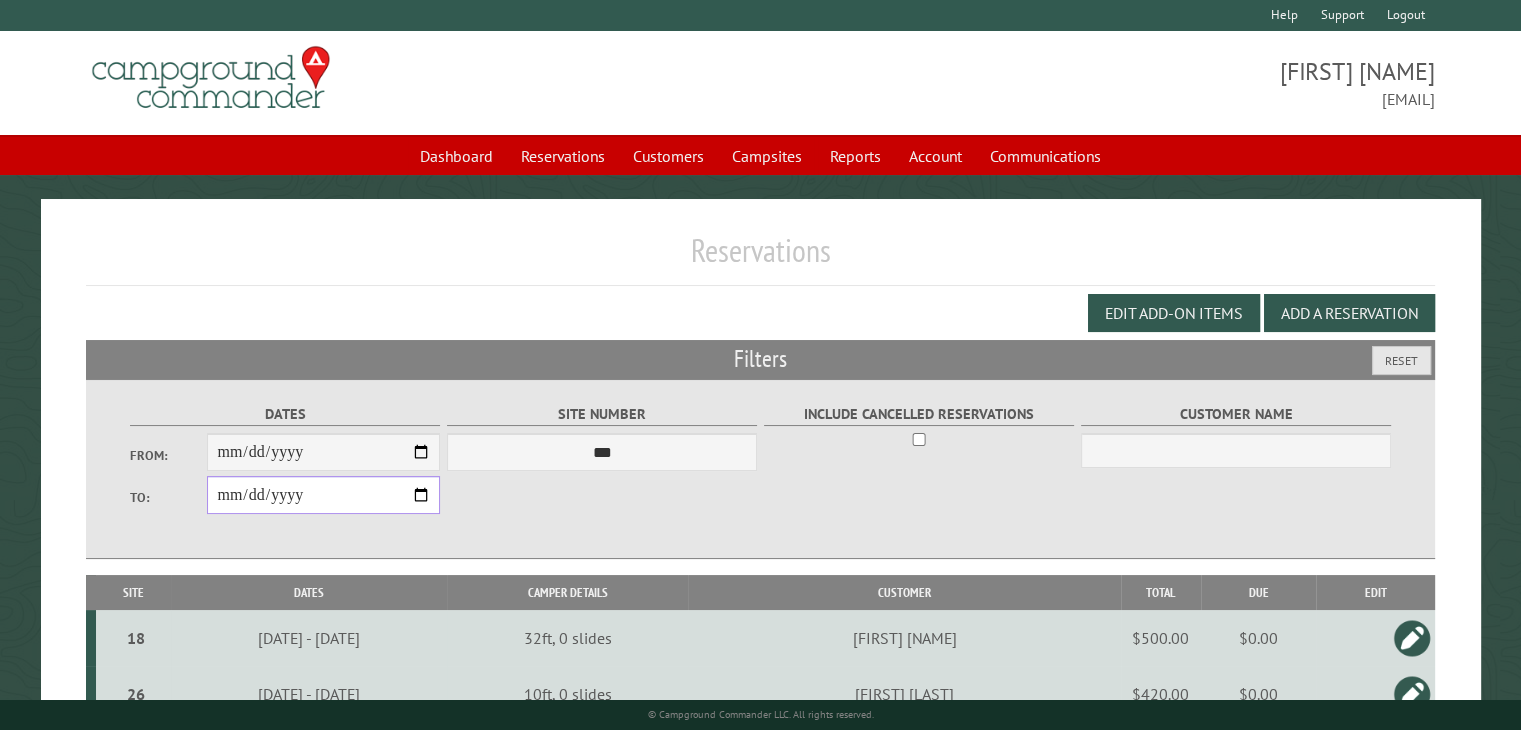click on "**********" at bounding box center (323, 495) 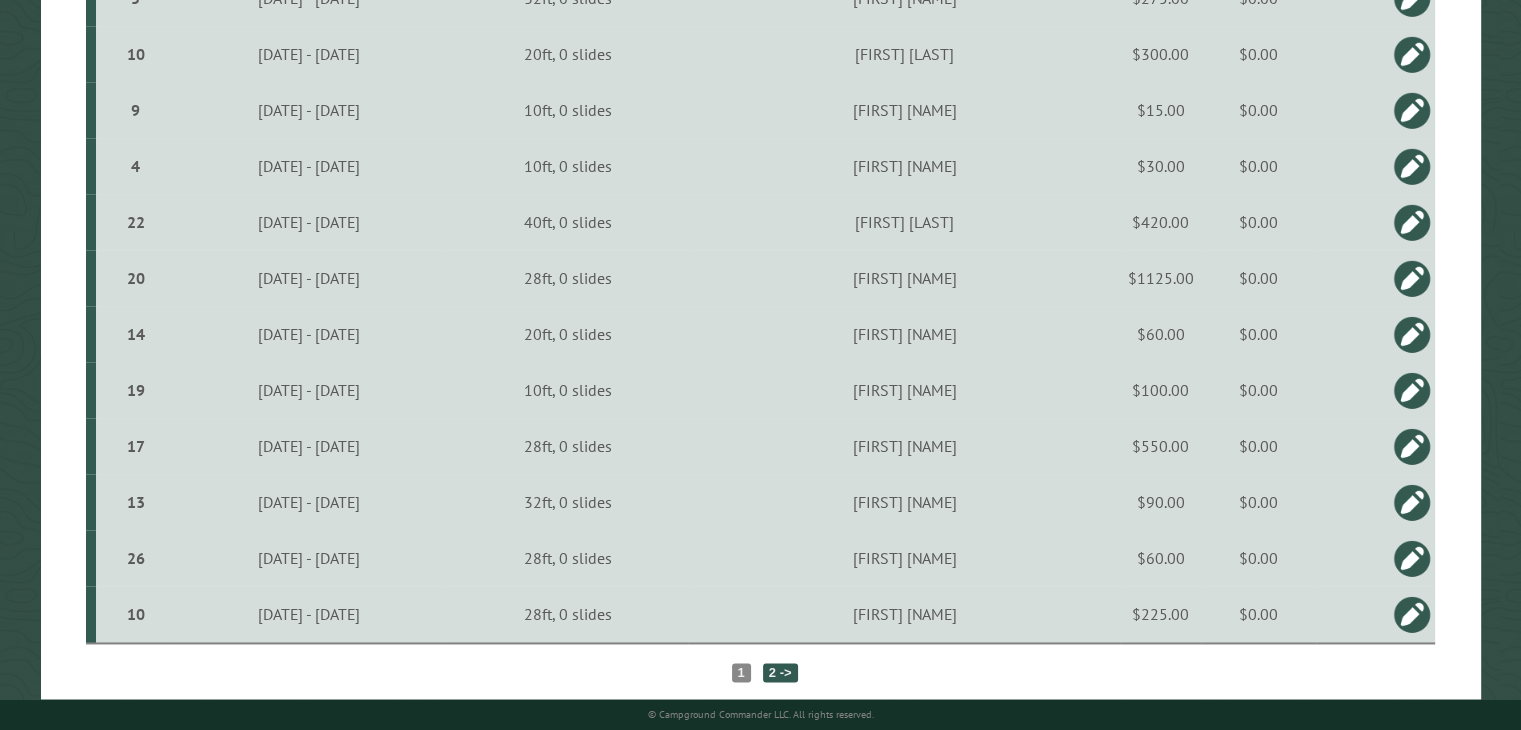 scroll, scrollTop: 2788, scrollLeft: 0, axis: vertical 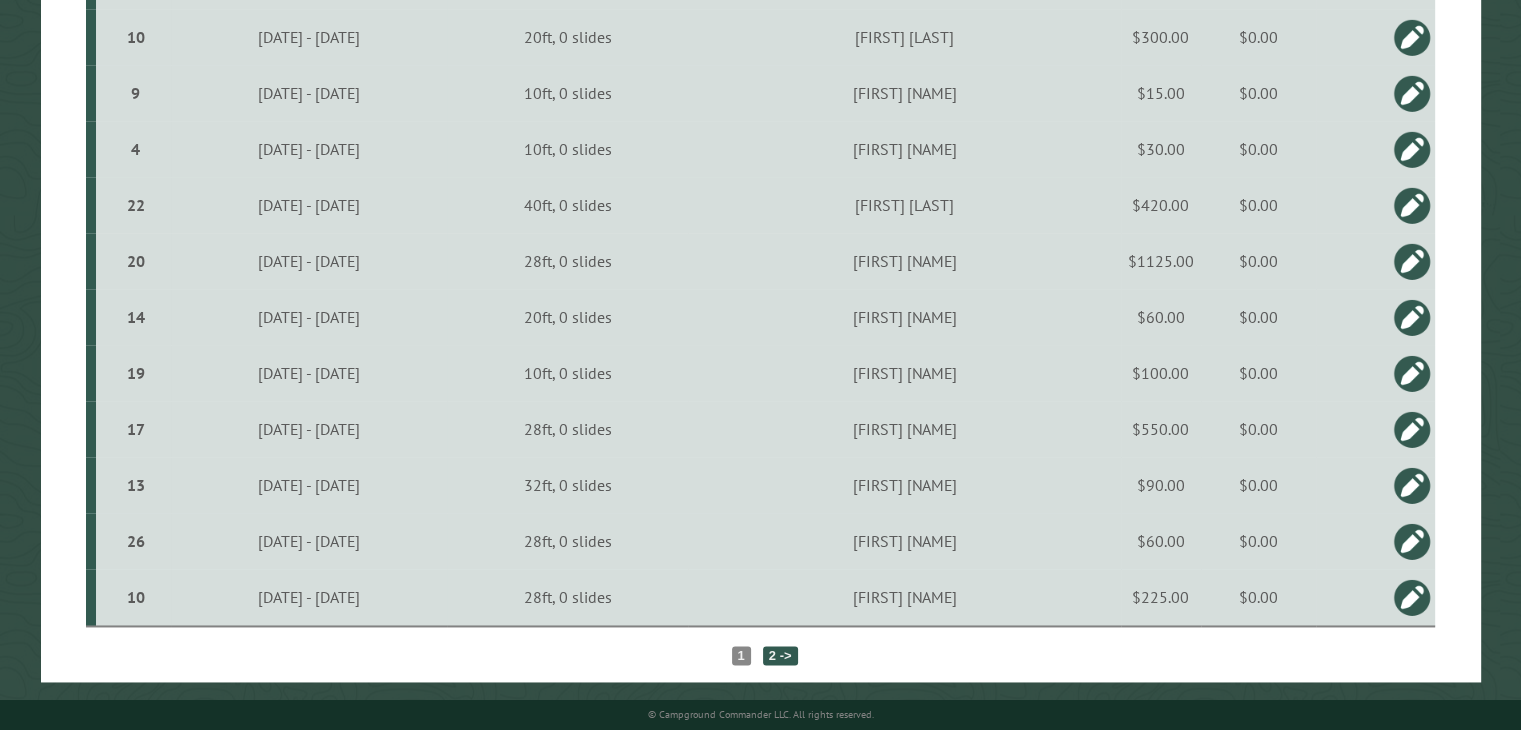 click on "2 ->" at bounding box center [780, 655] 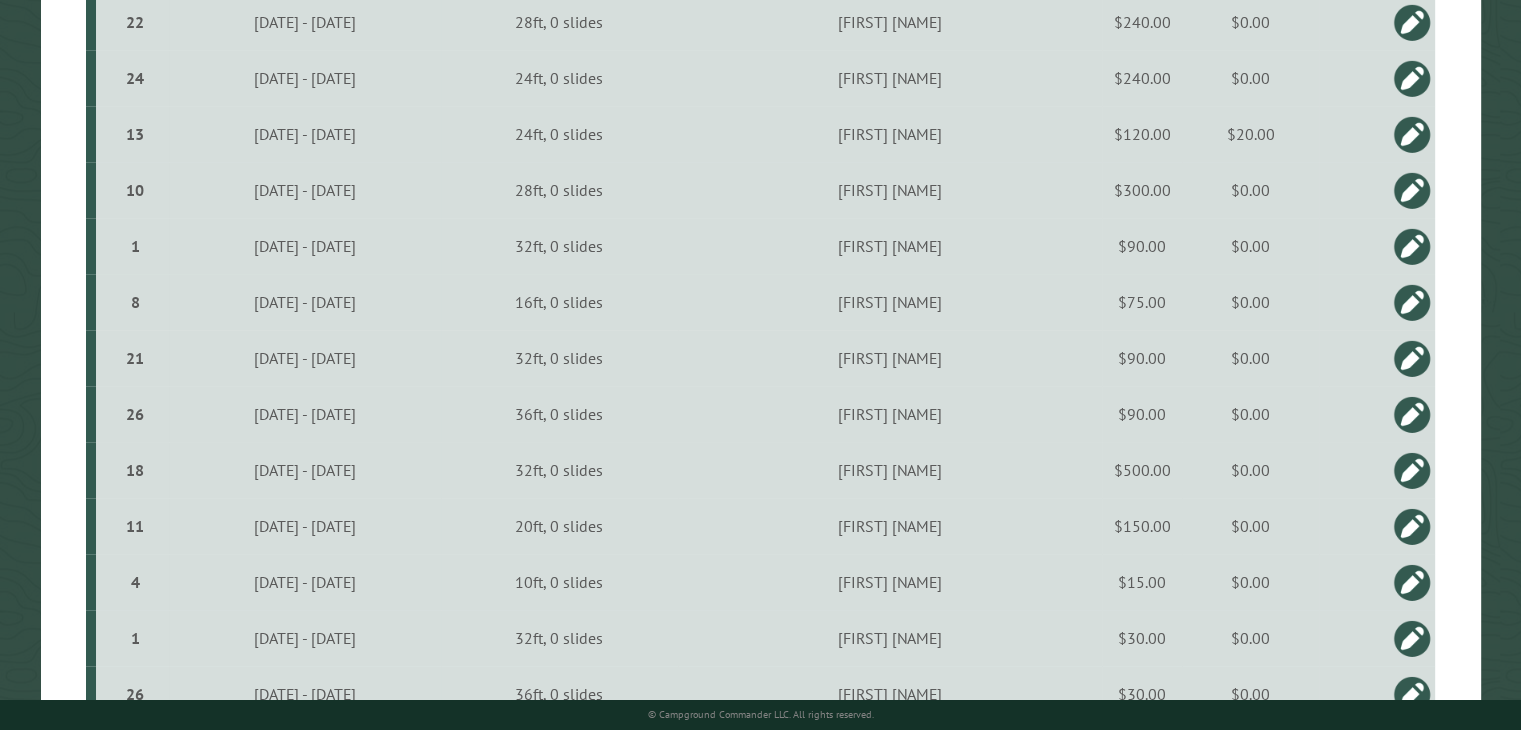 scroll, scrollTop: 2788, scrollLeft: 0, axis: vertical 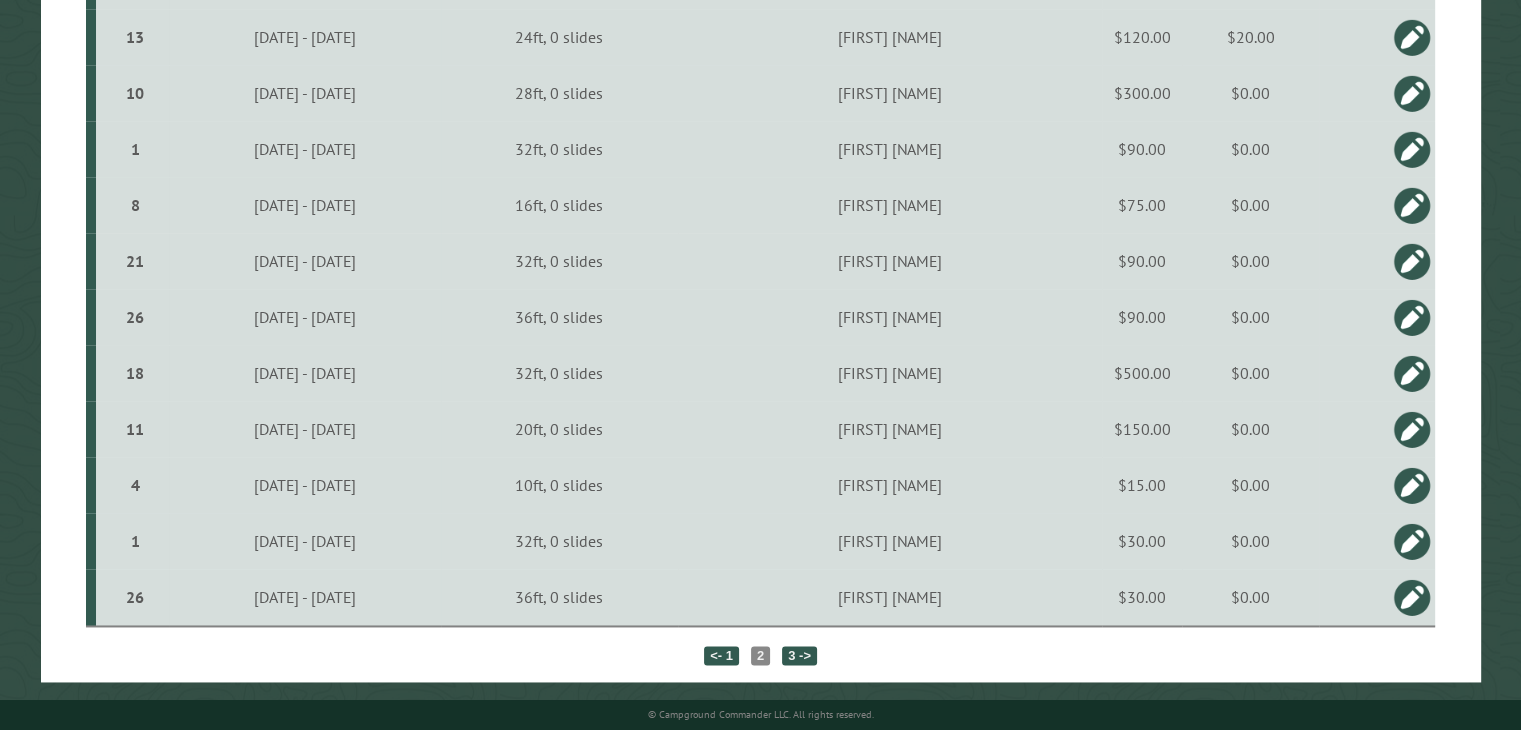 click on "3 ->" at bounding box center (799, 655) 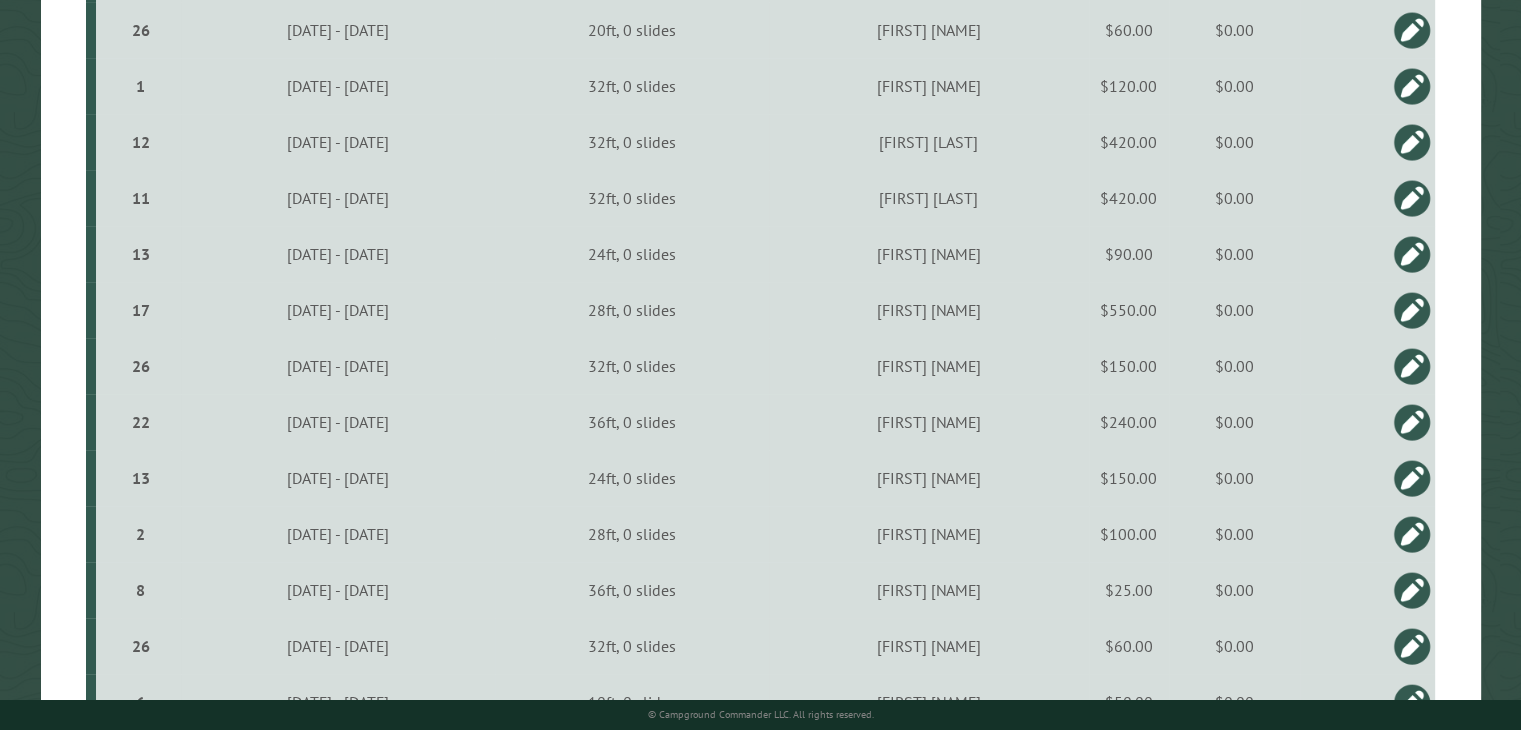 scroll, scrollTop: 888, scrollLeft: 0, axis: vertical 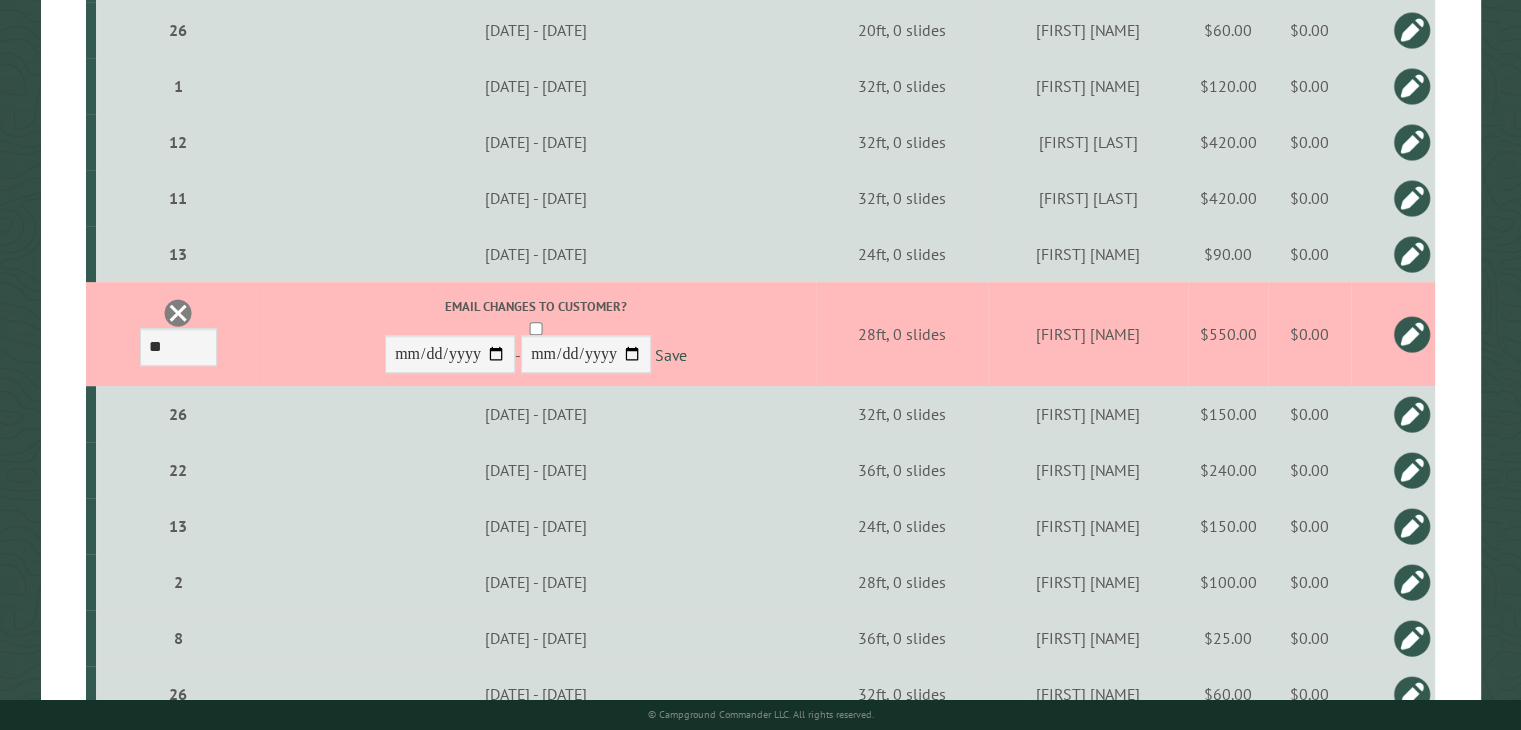 click at bounding box center (1412, 334) 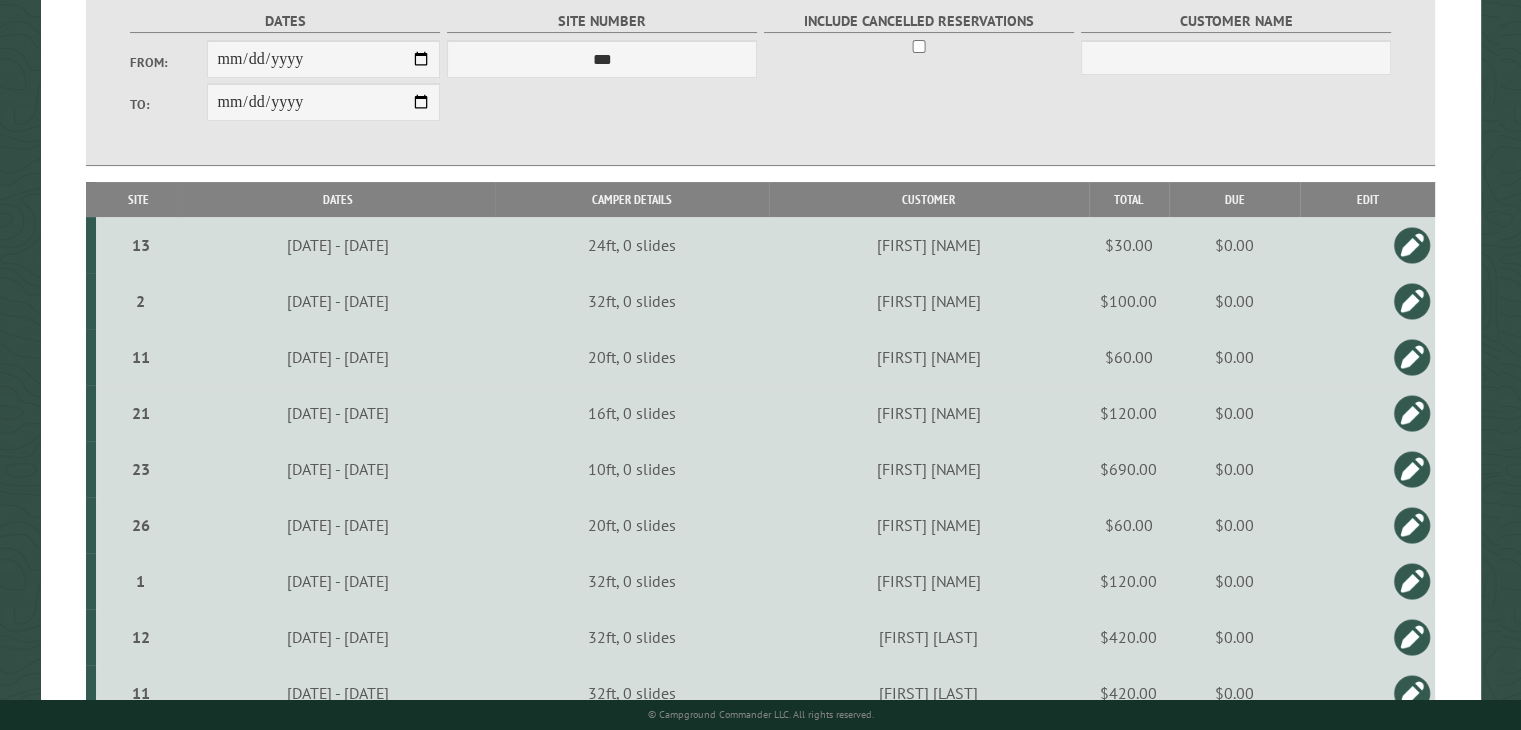 scroll, scrollTop: 388, scrollLeft: 0, axis: vertical 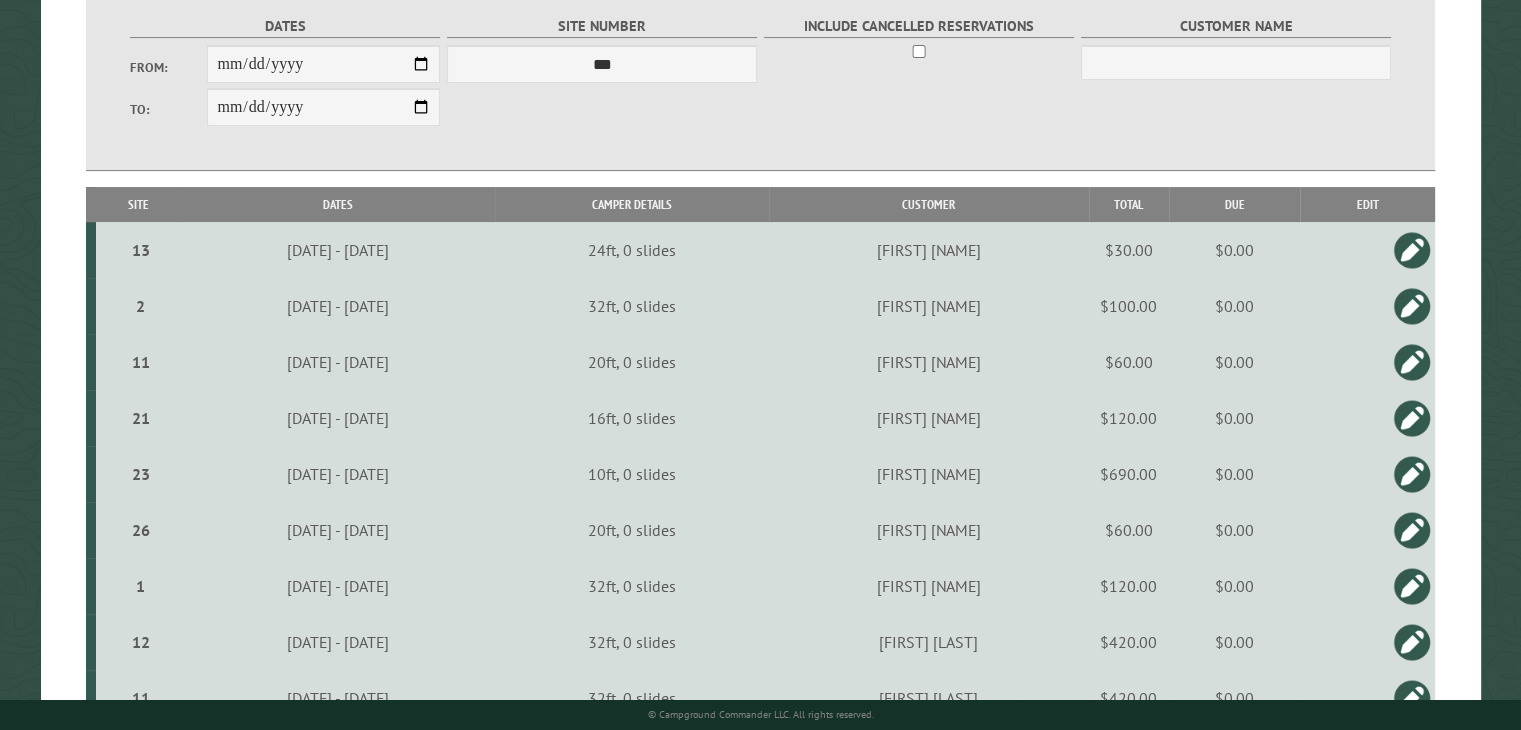 click at bounding box center [1412, 474] 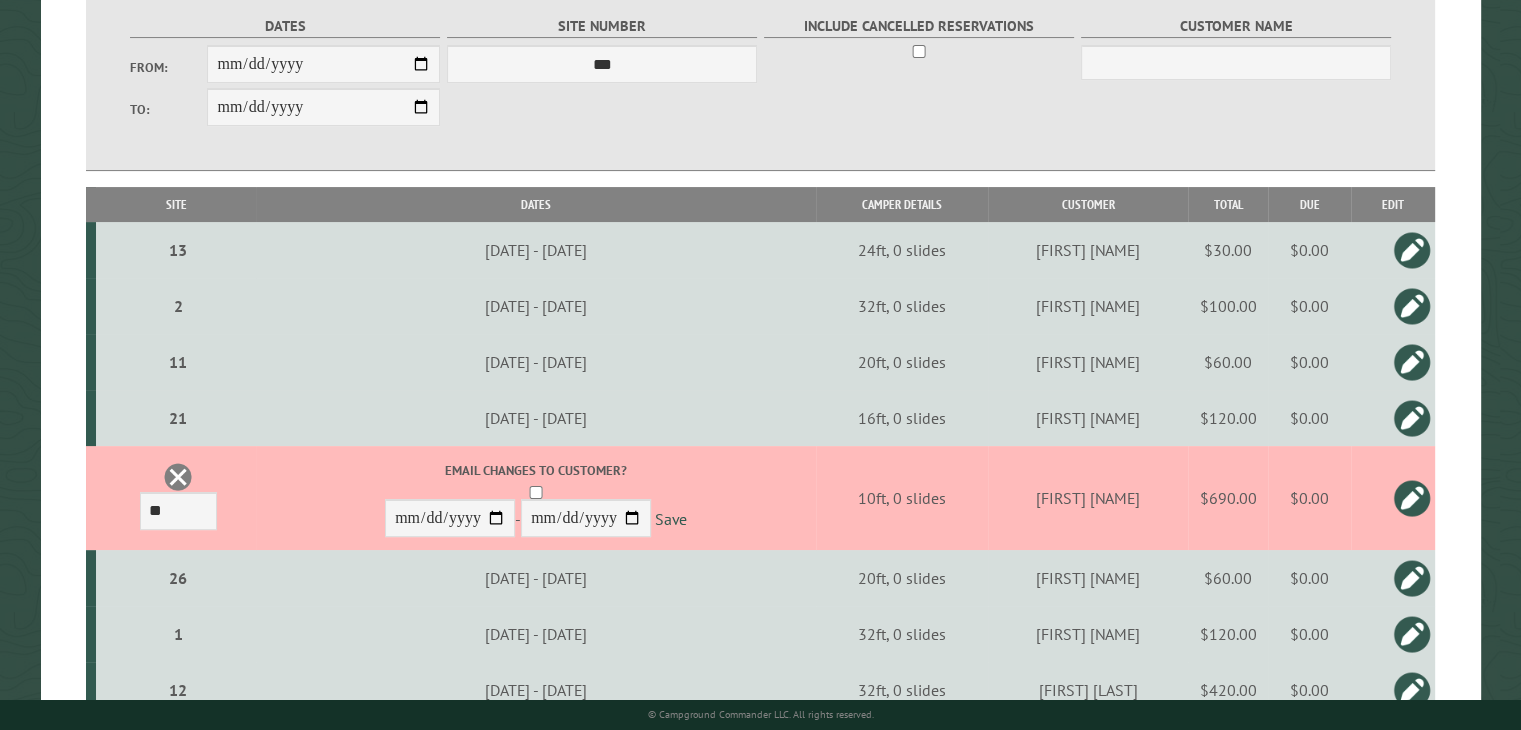click on "$0.00" at bounding box center (1309, 498) 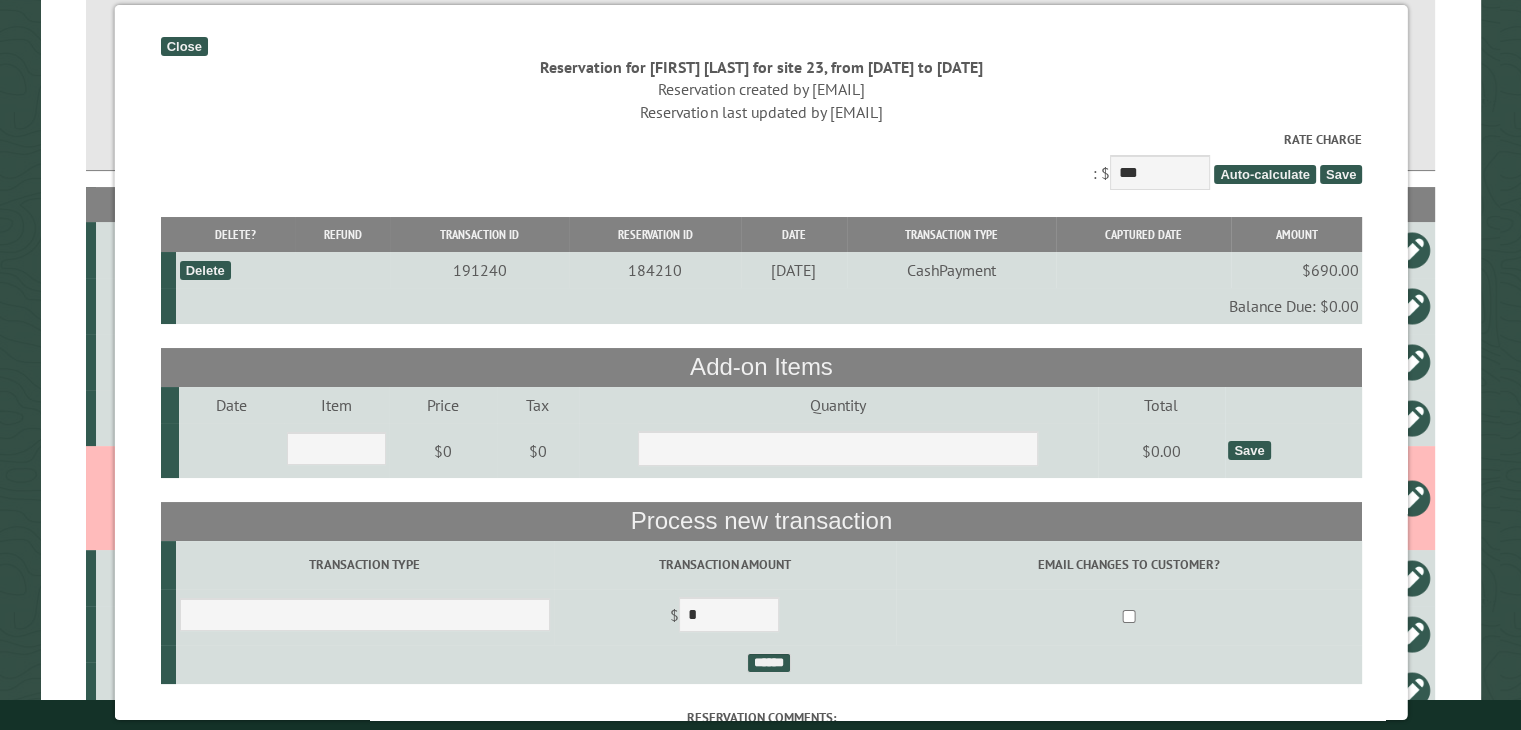 click on "Close" at bounding box center [183, 46] 